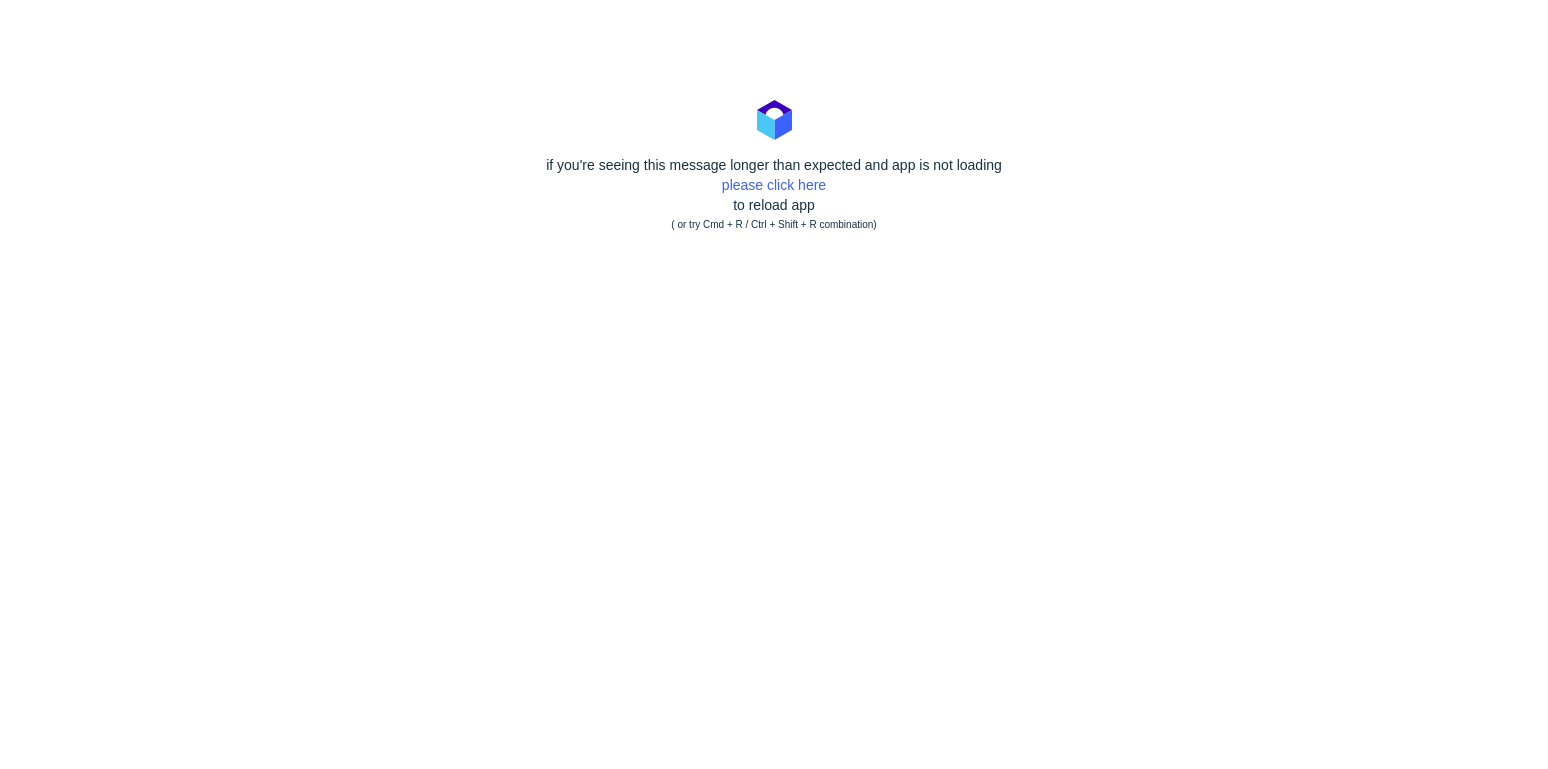 scroll, scrollTop: 0, scrollLeft: 0, axis: both 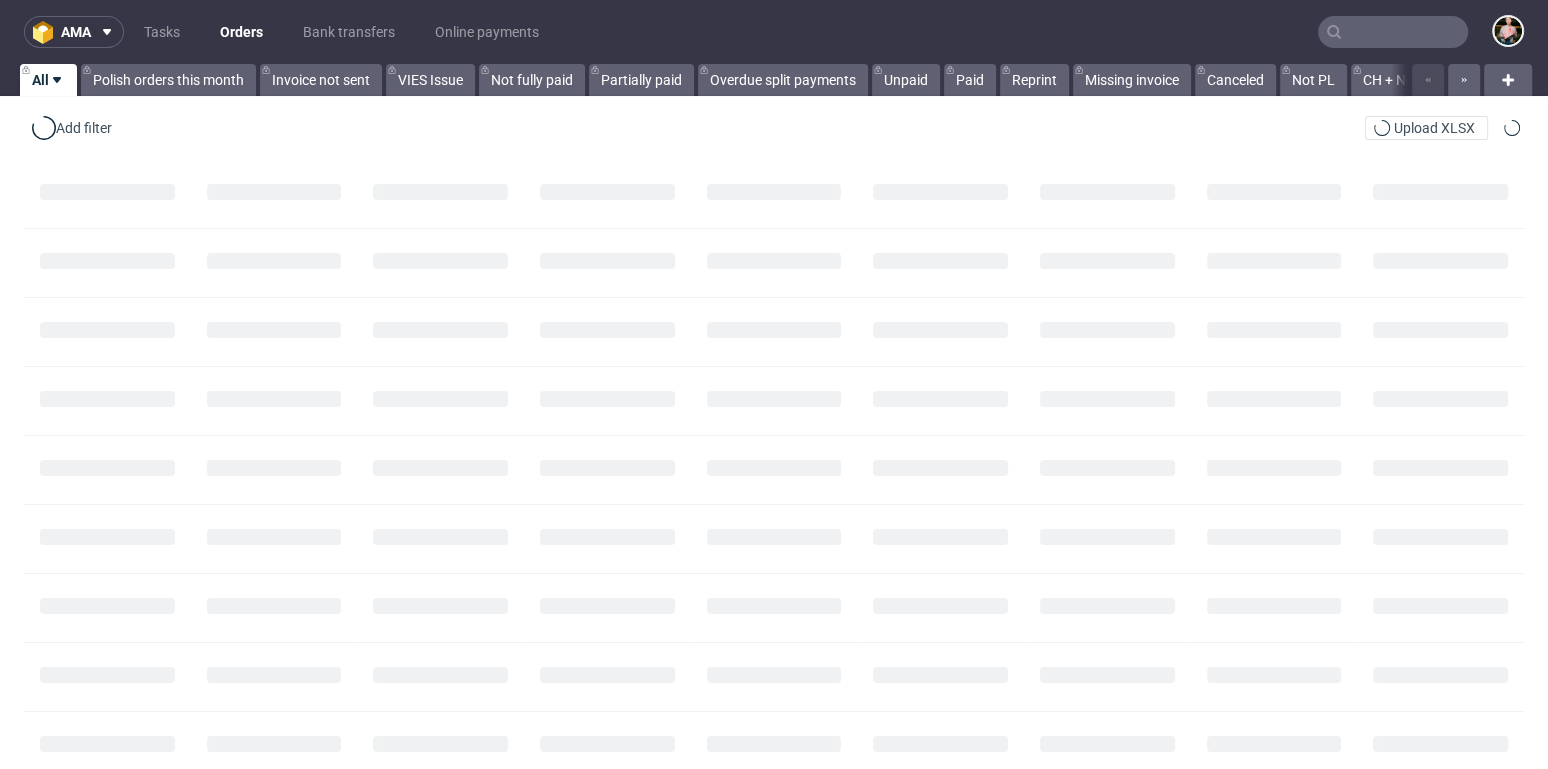 click at bounding box center (1393, 32) 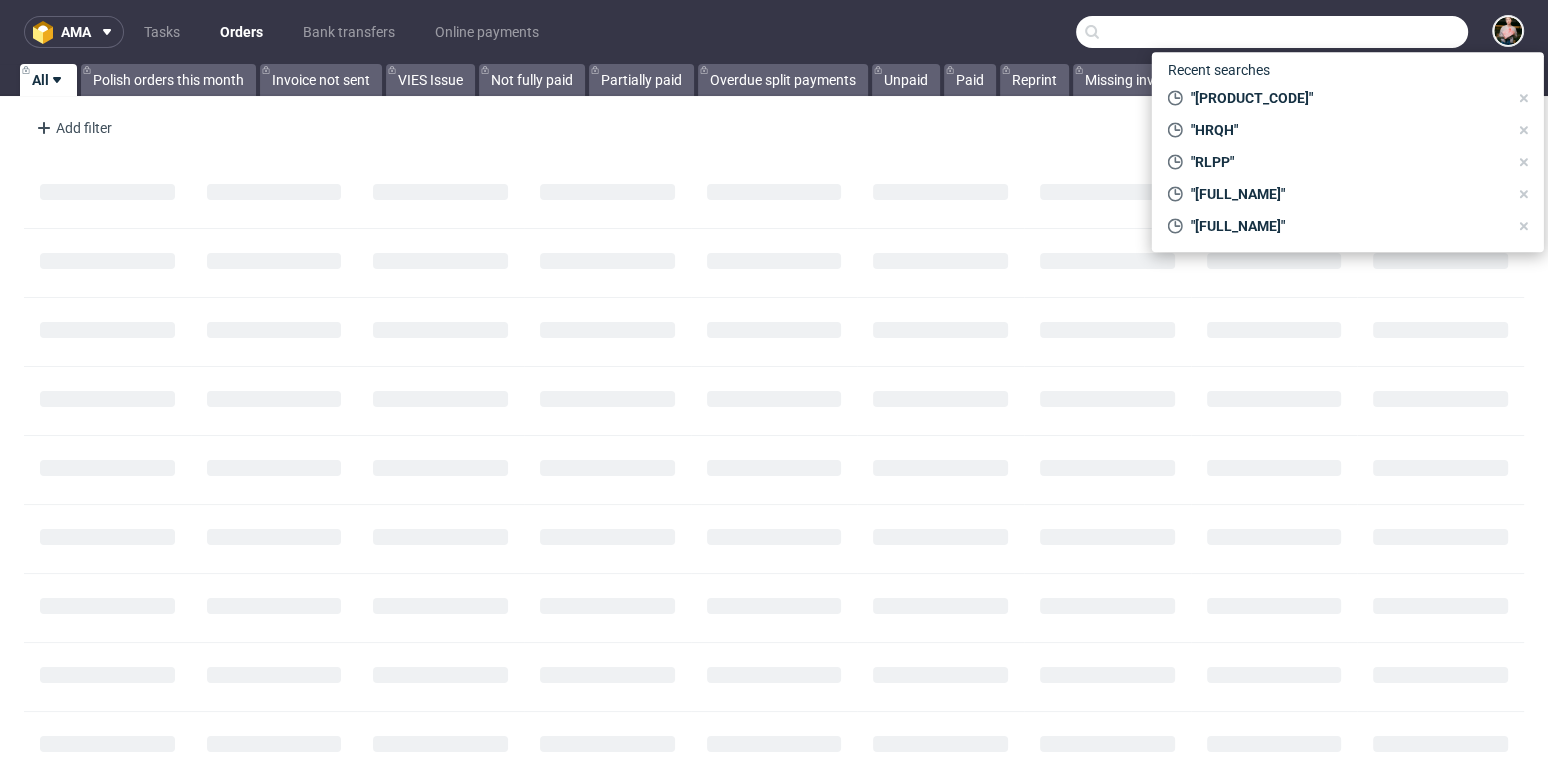 paste on "[NUMBER]" 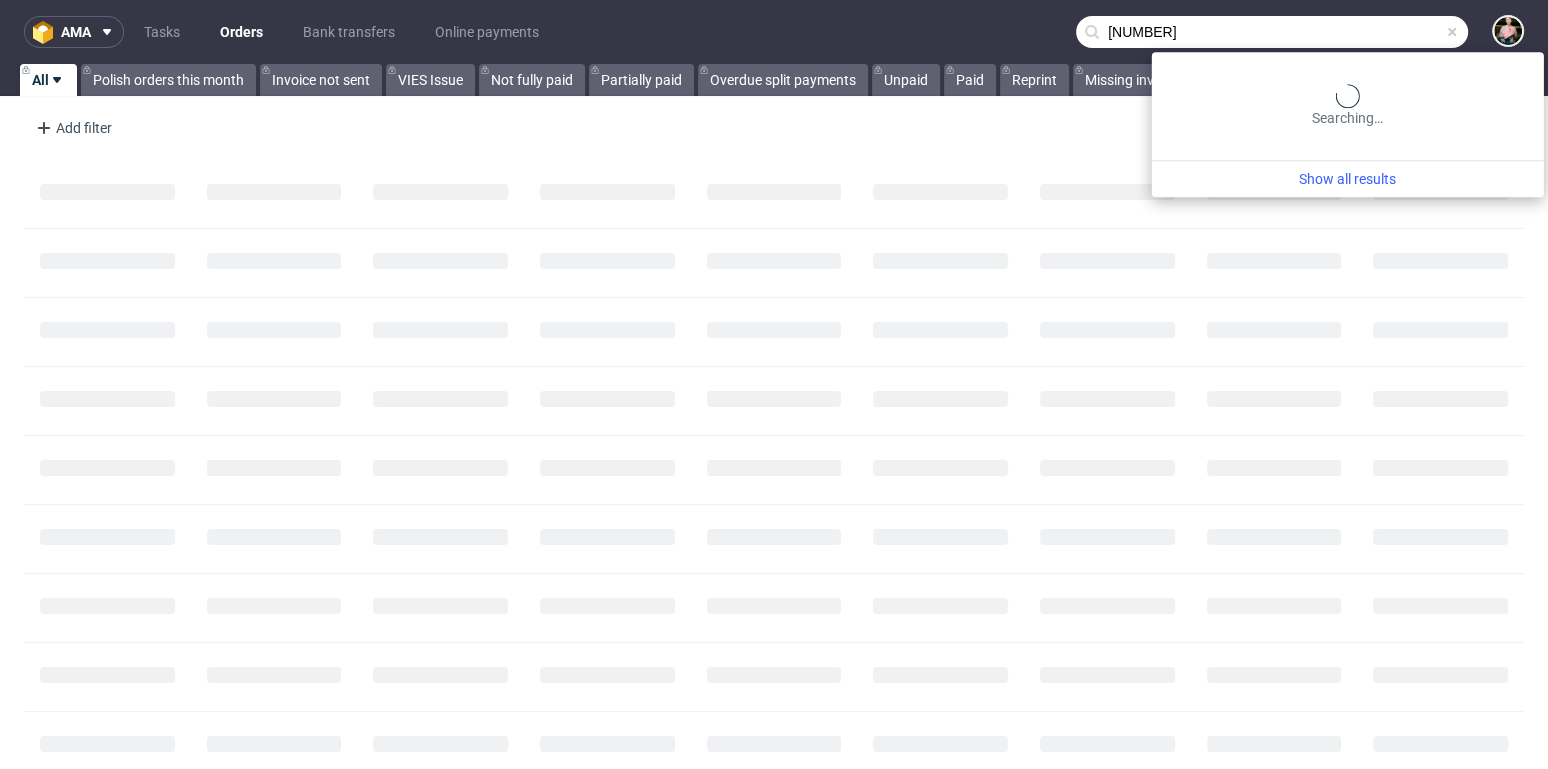 type on "[NUMBER]" 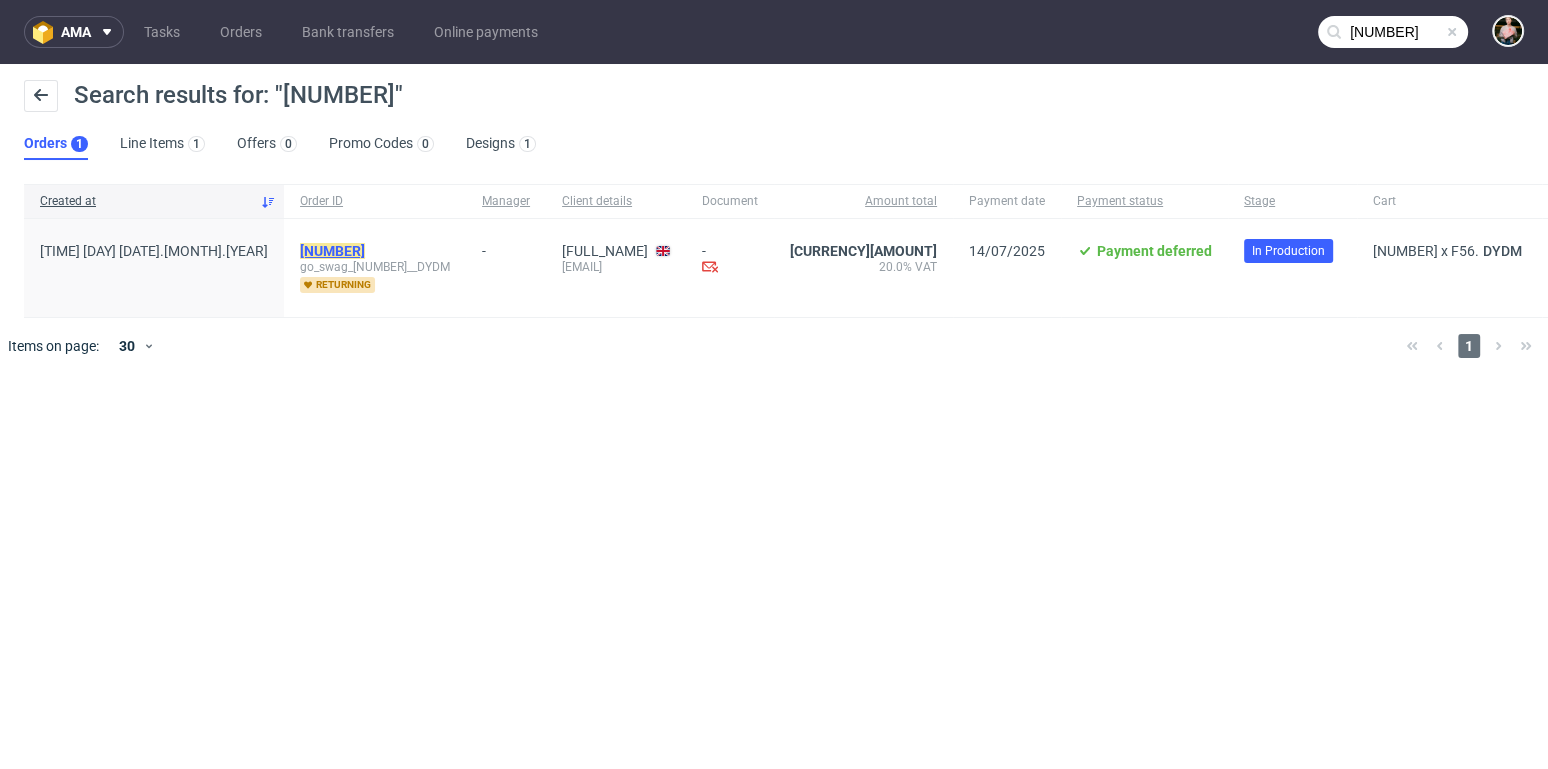 click on "[NUMBER]" 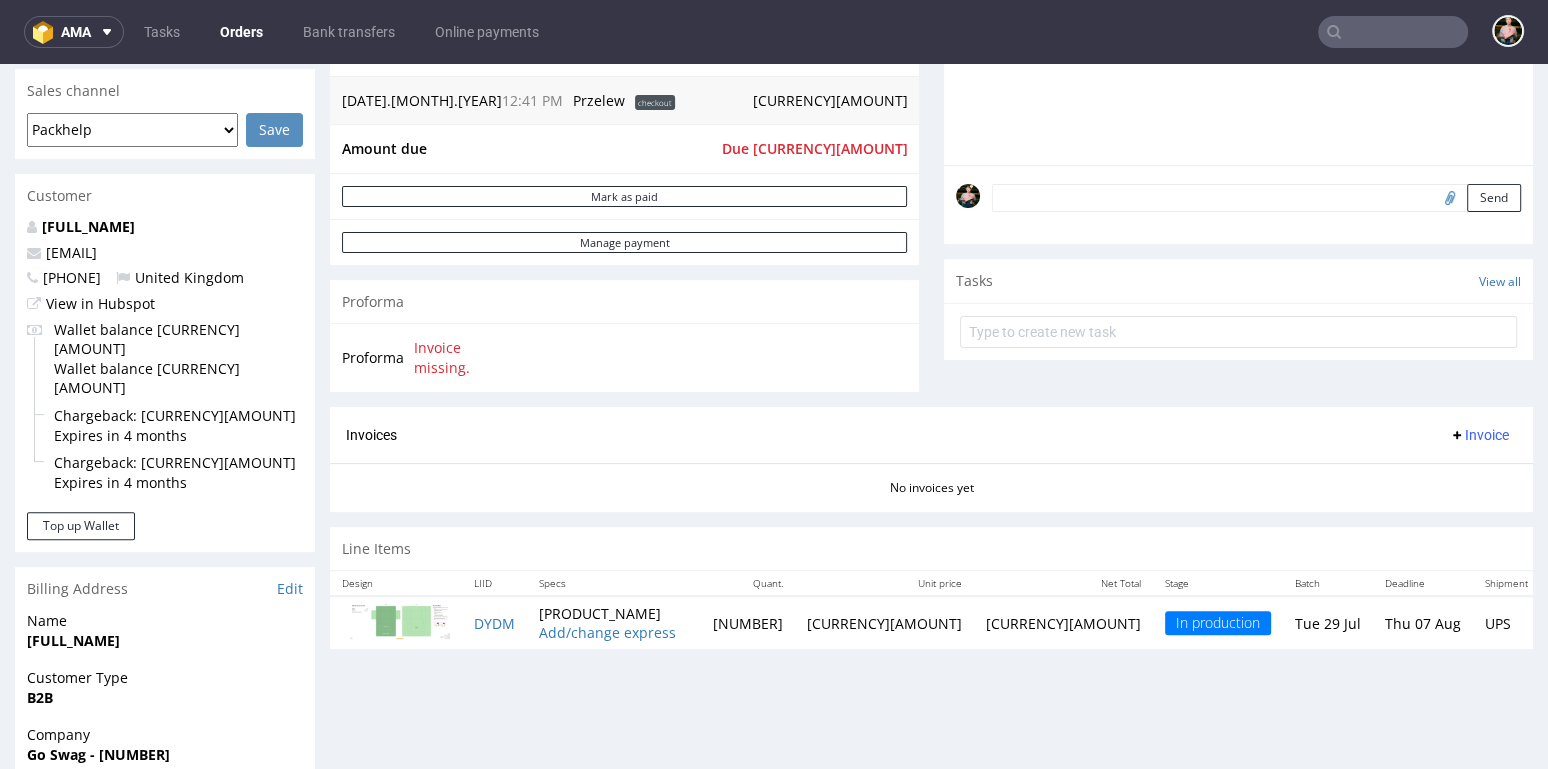 scroll, scrollTop: 505, scrollLeft: 0, axis: vertical 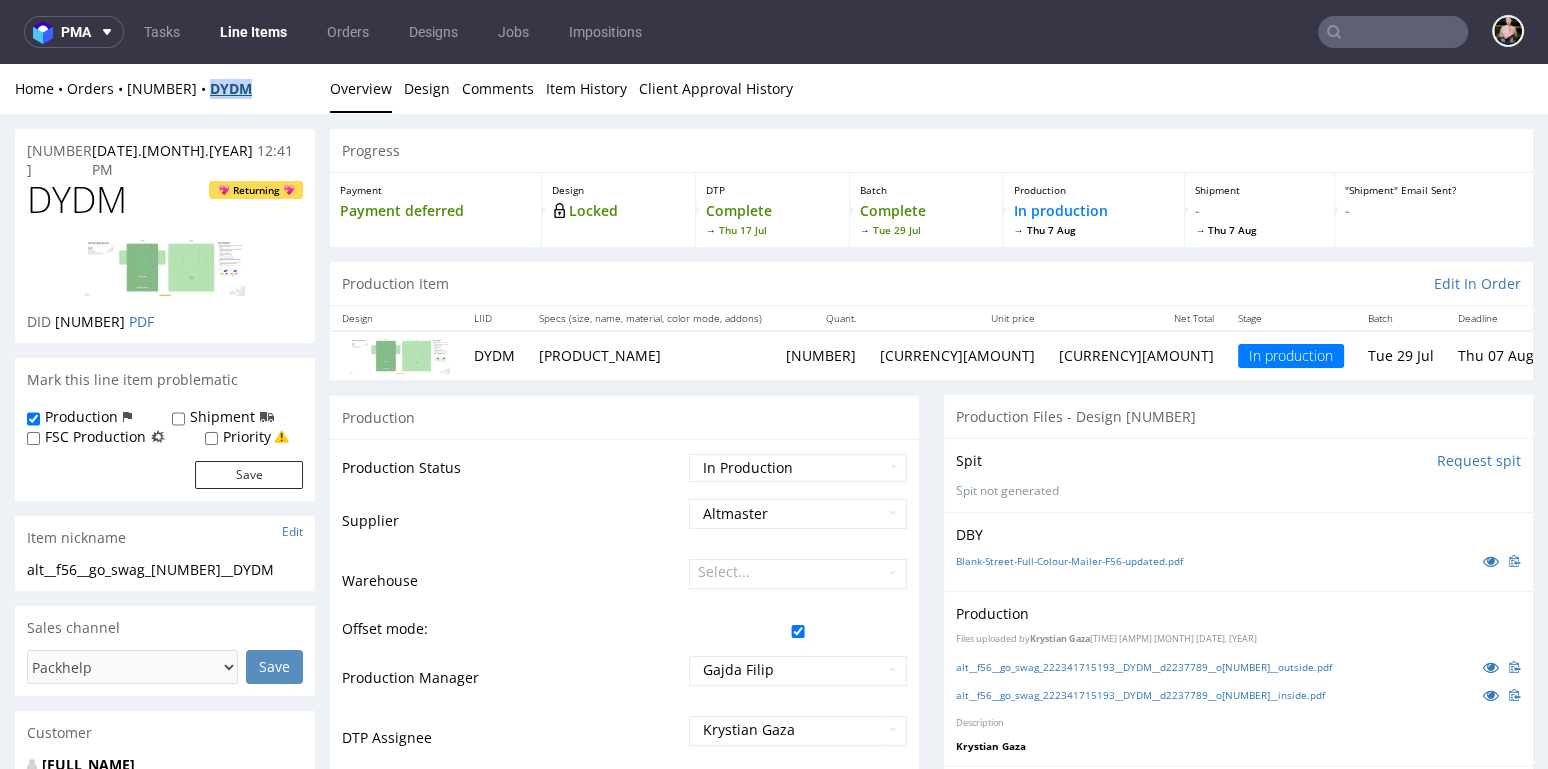 drag, startPoint x: 282, startPoint y: 89, endPoint x: 224, endPoint y: 87, distance: 58.034473 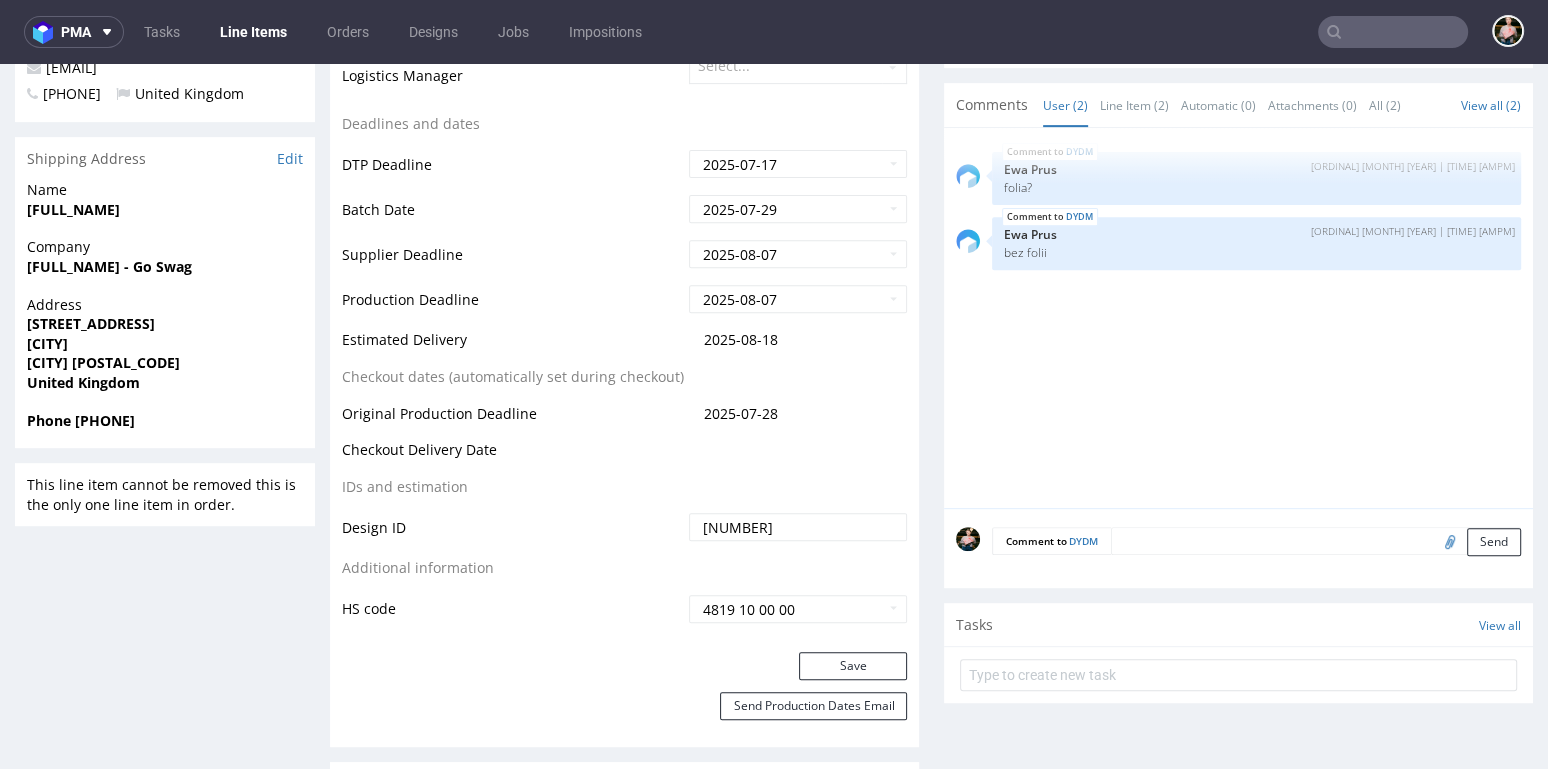 scroll, scrollTop: 0, scrollLeft: 0, axis: both 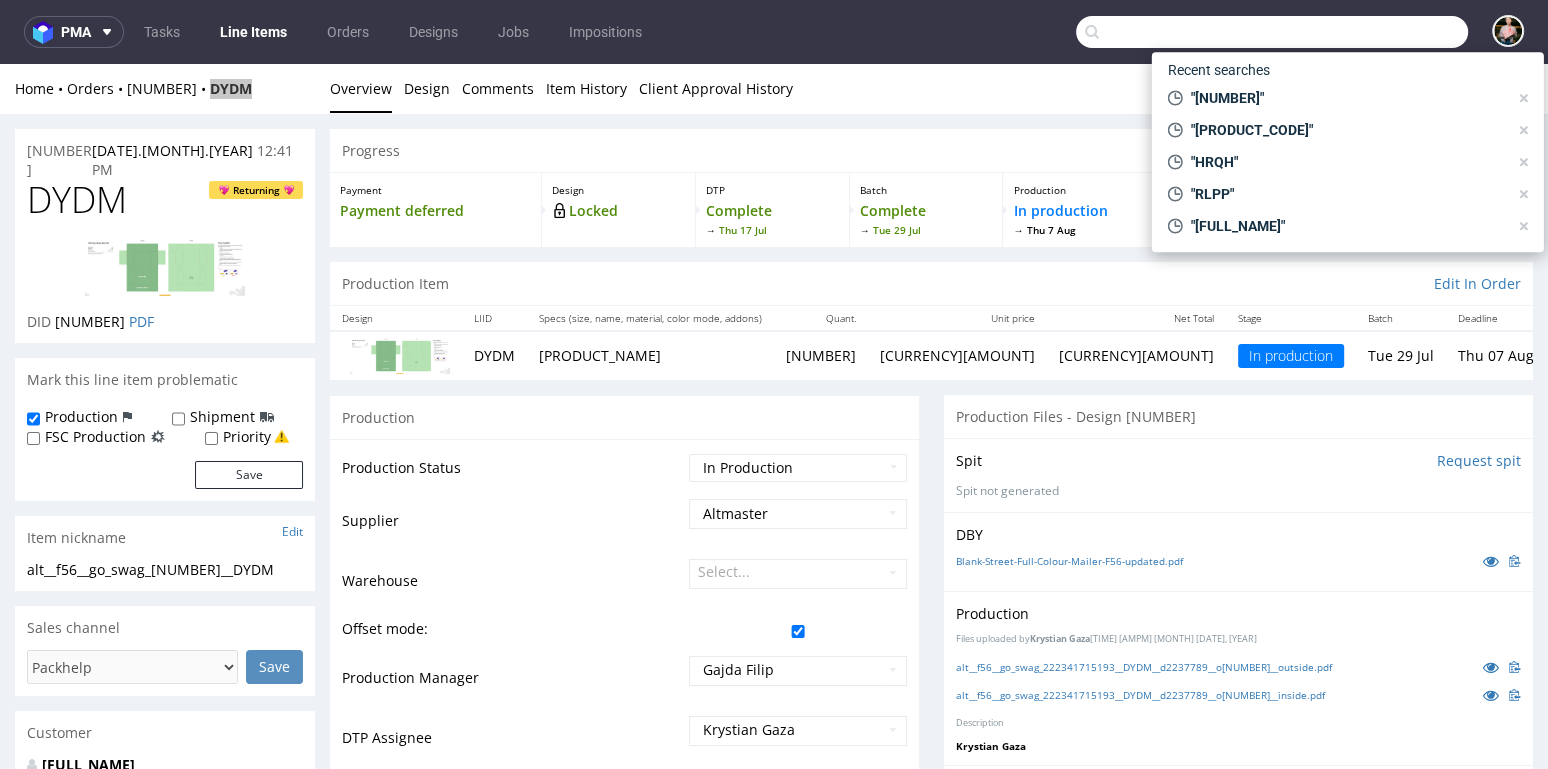 click at bounding box center [1272, 32] 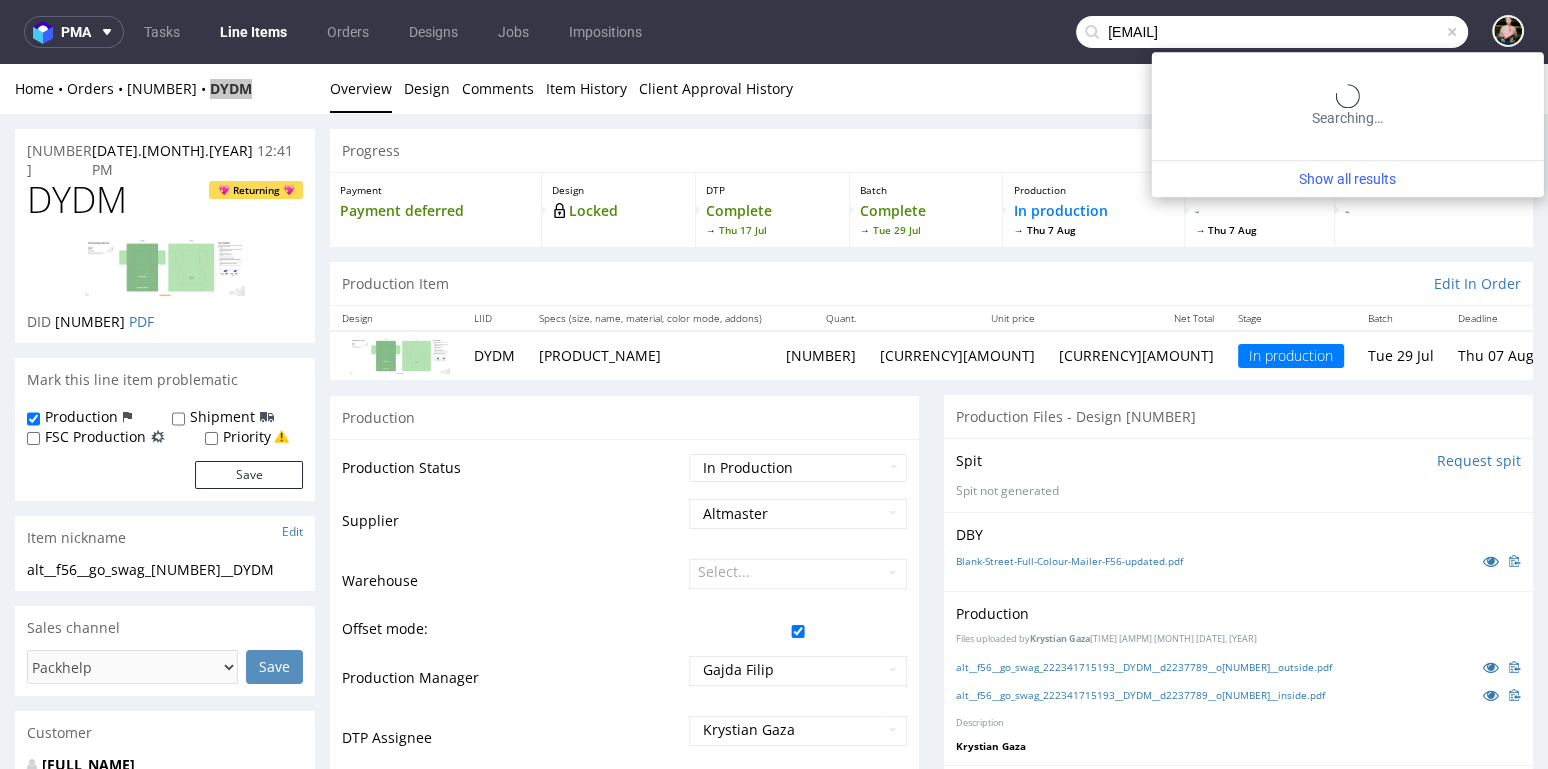 type on "[EMAIL]" 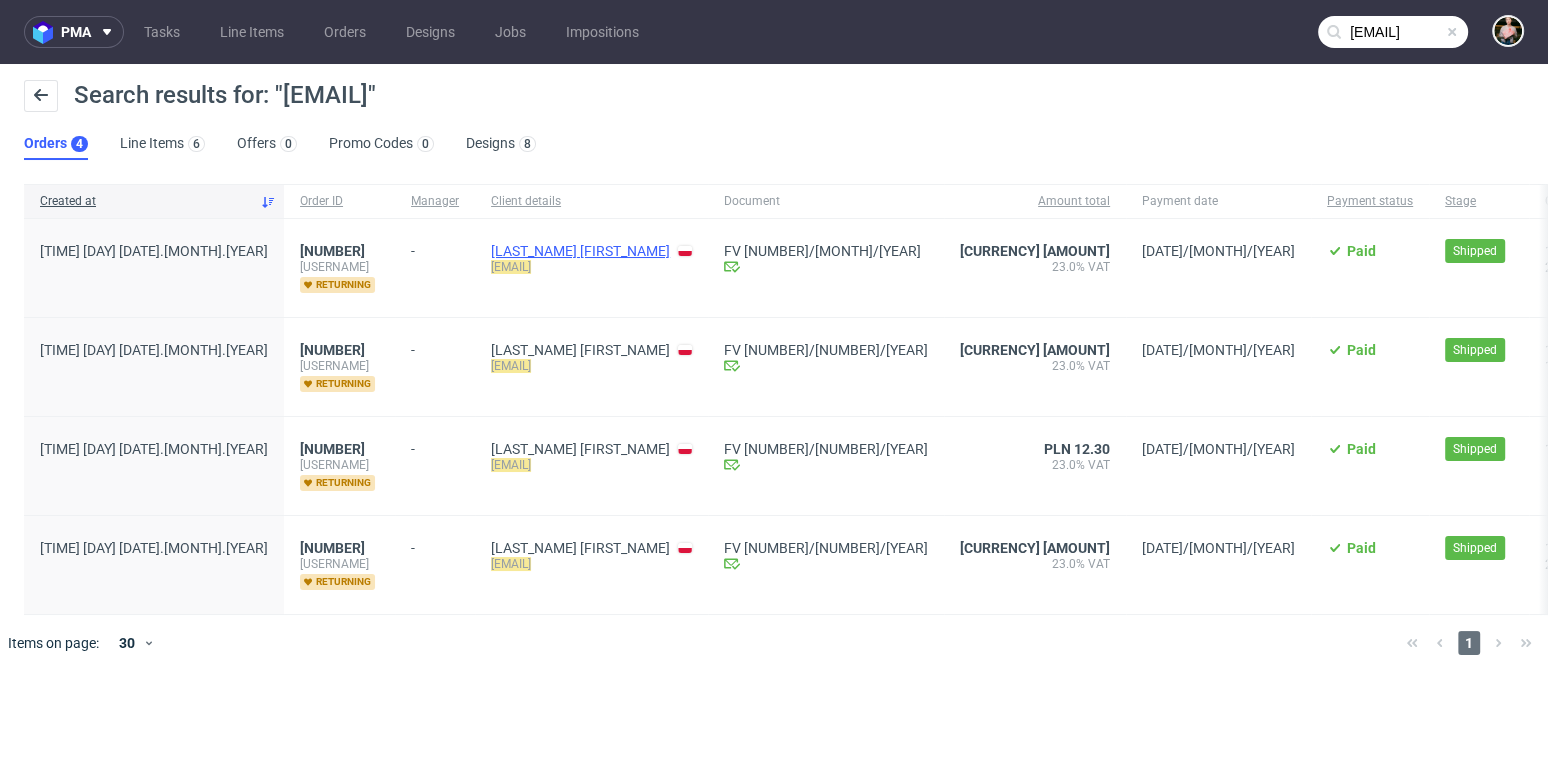 click on "[LAST_NAME] [FIRST_NAME]" at bounding box center (580, 251) 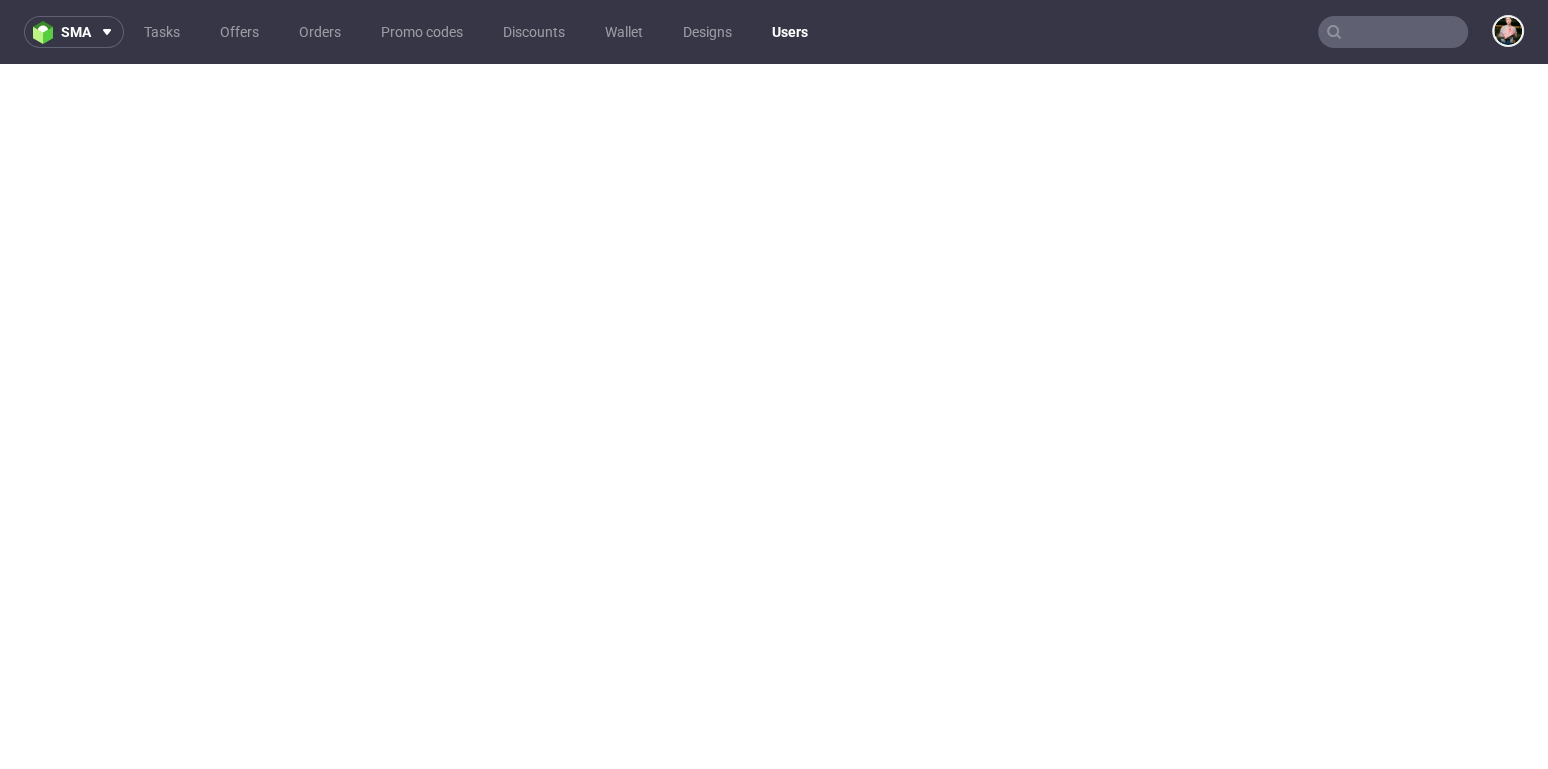 scroll, scrollTop: 5, scrollLeft: 0, axis: vertical 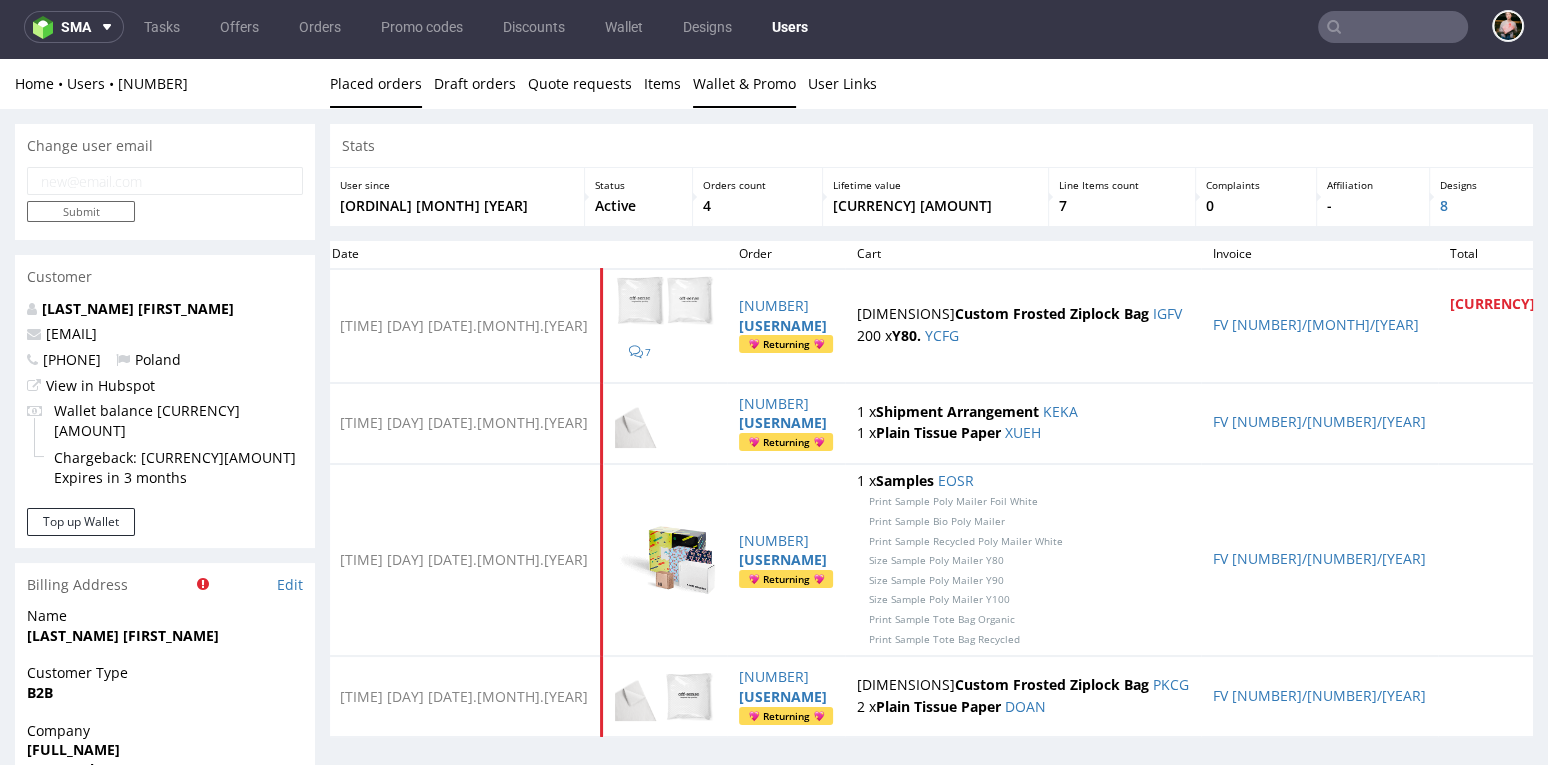click on "Wallet & Promo" at bounding box center (744, 83) 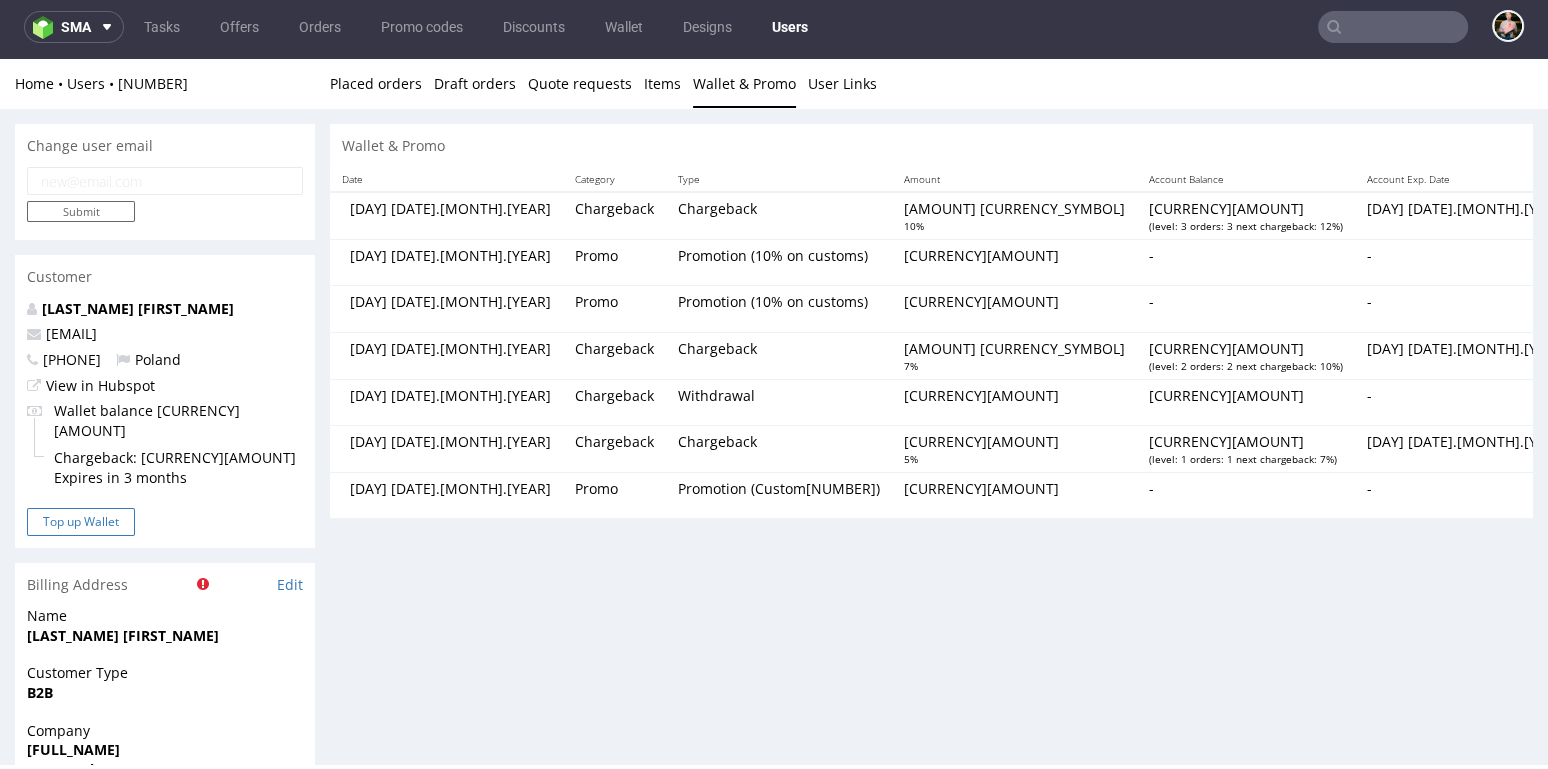 click on "Top up Wallet" at bounding box center [81, 522] 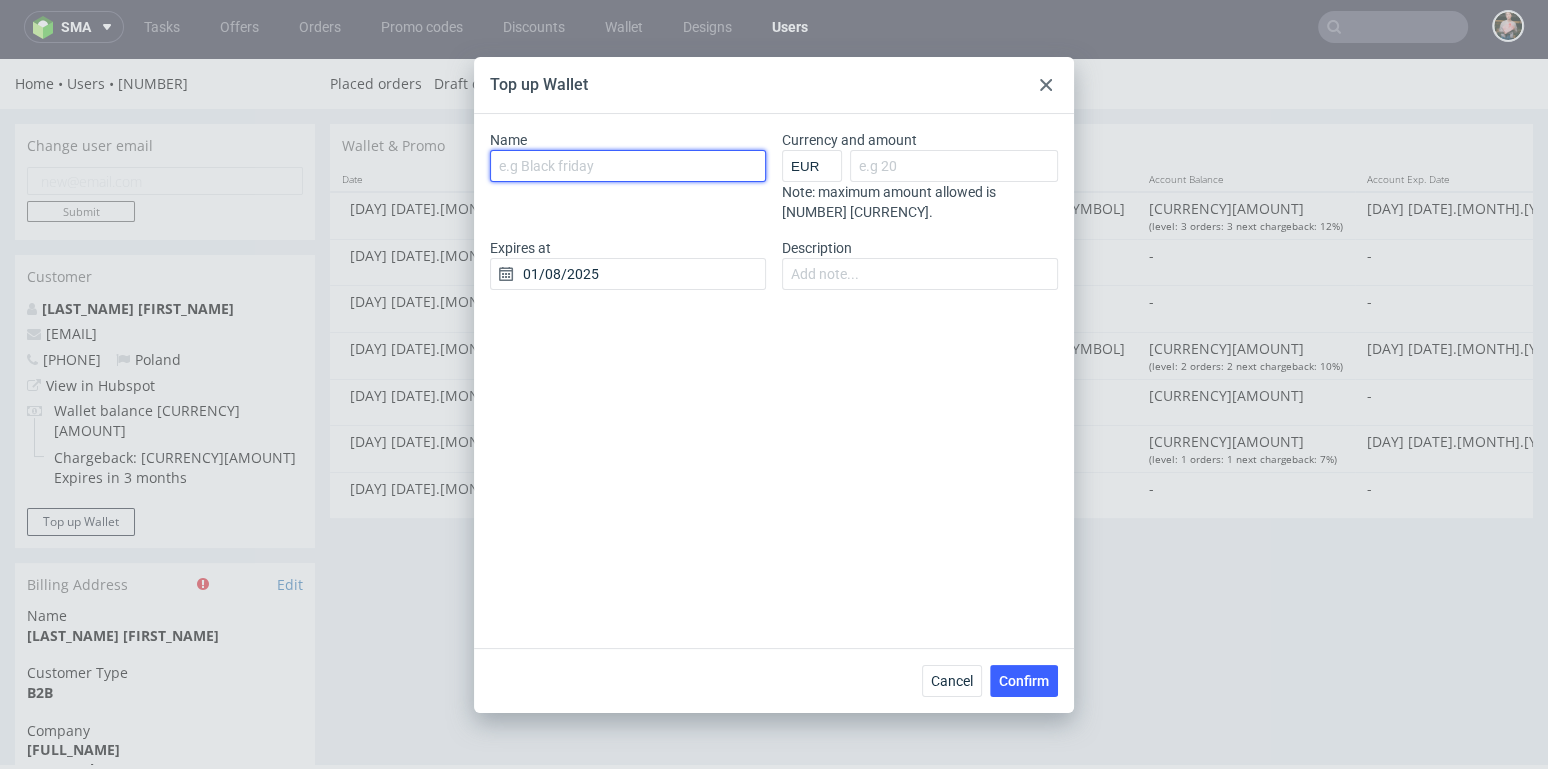 click on "Name" at bounding box center [628, 166] 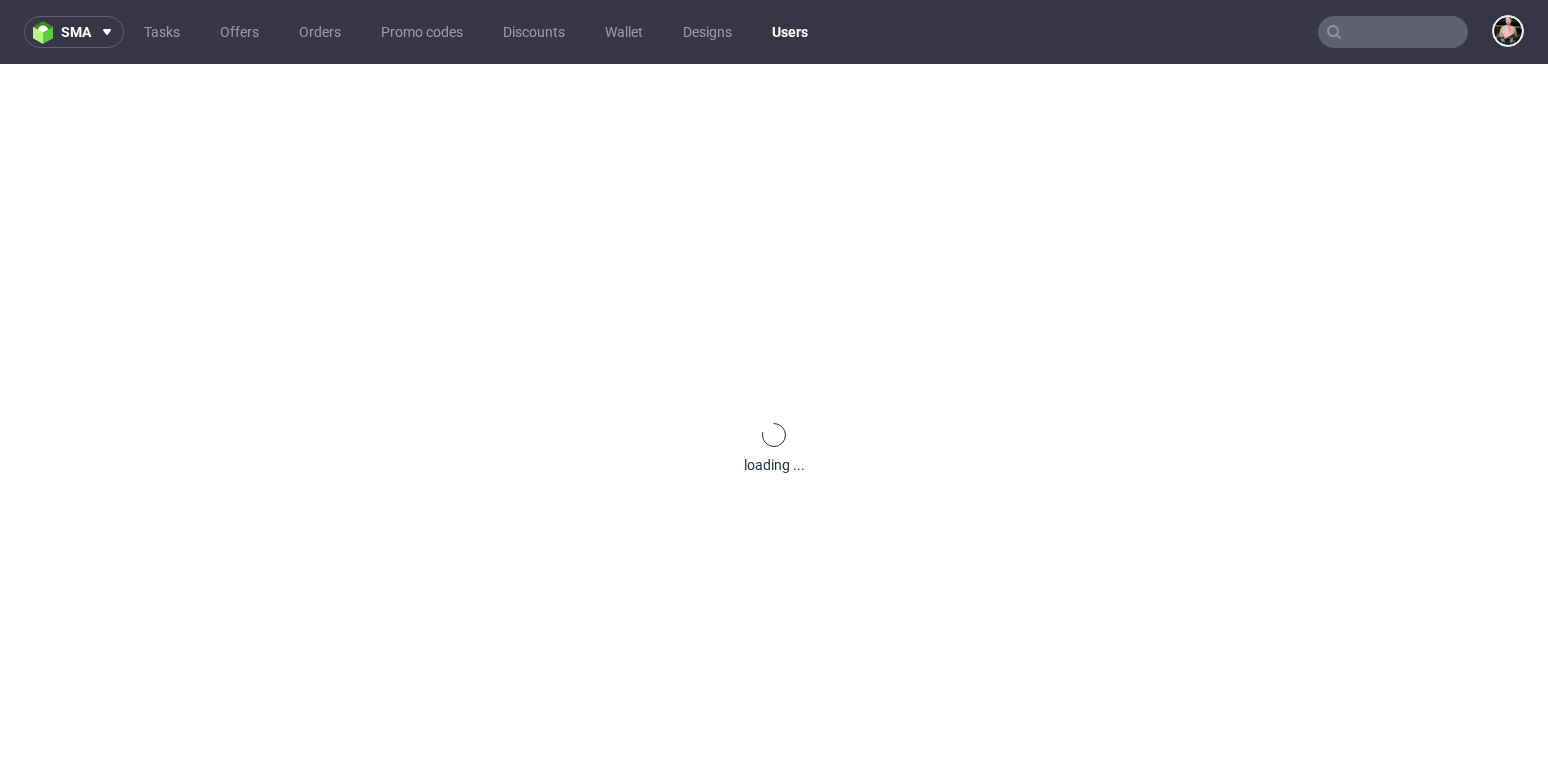 scroll, scrollTop: 0, scrollLeft: 0, axis: both 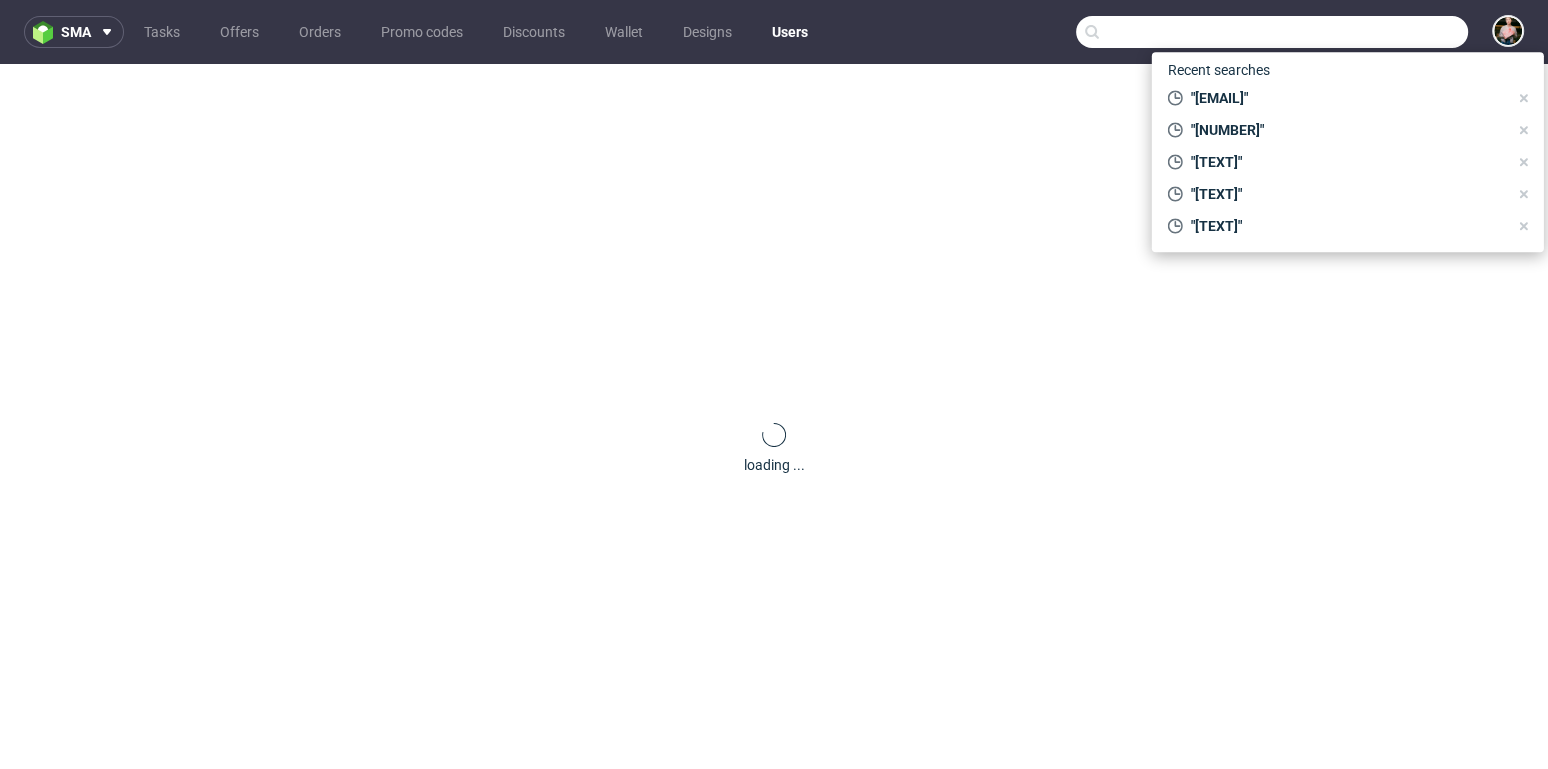 click at bounding box center [1272, 32] 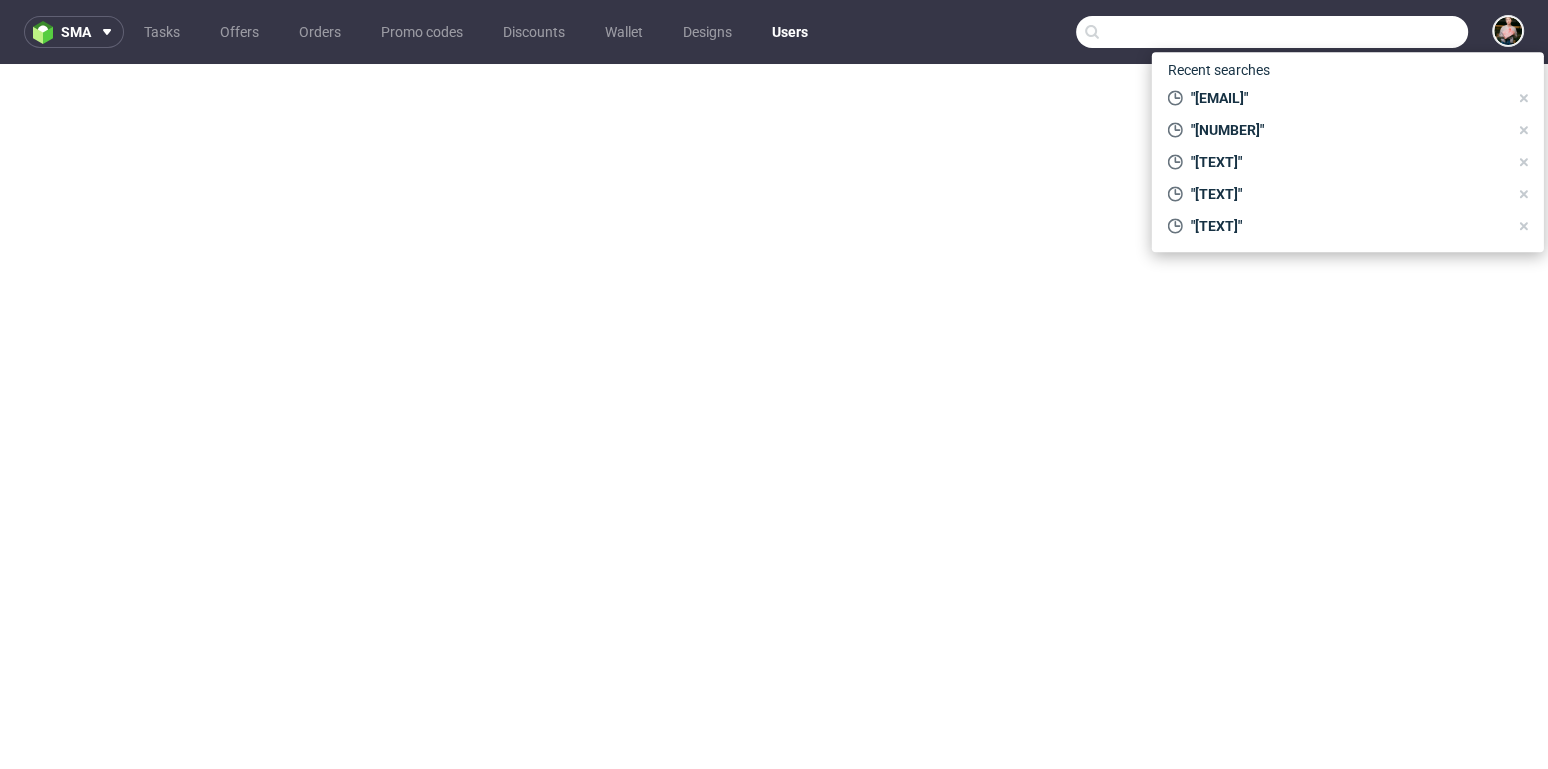 paste on "kosmetik.anastasia@gmail.com" 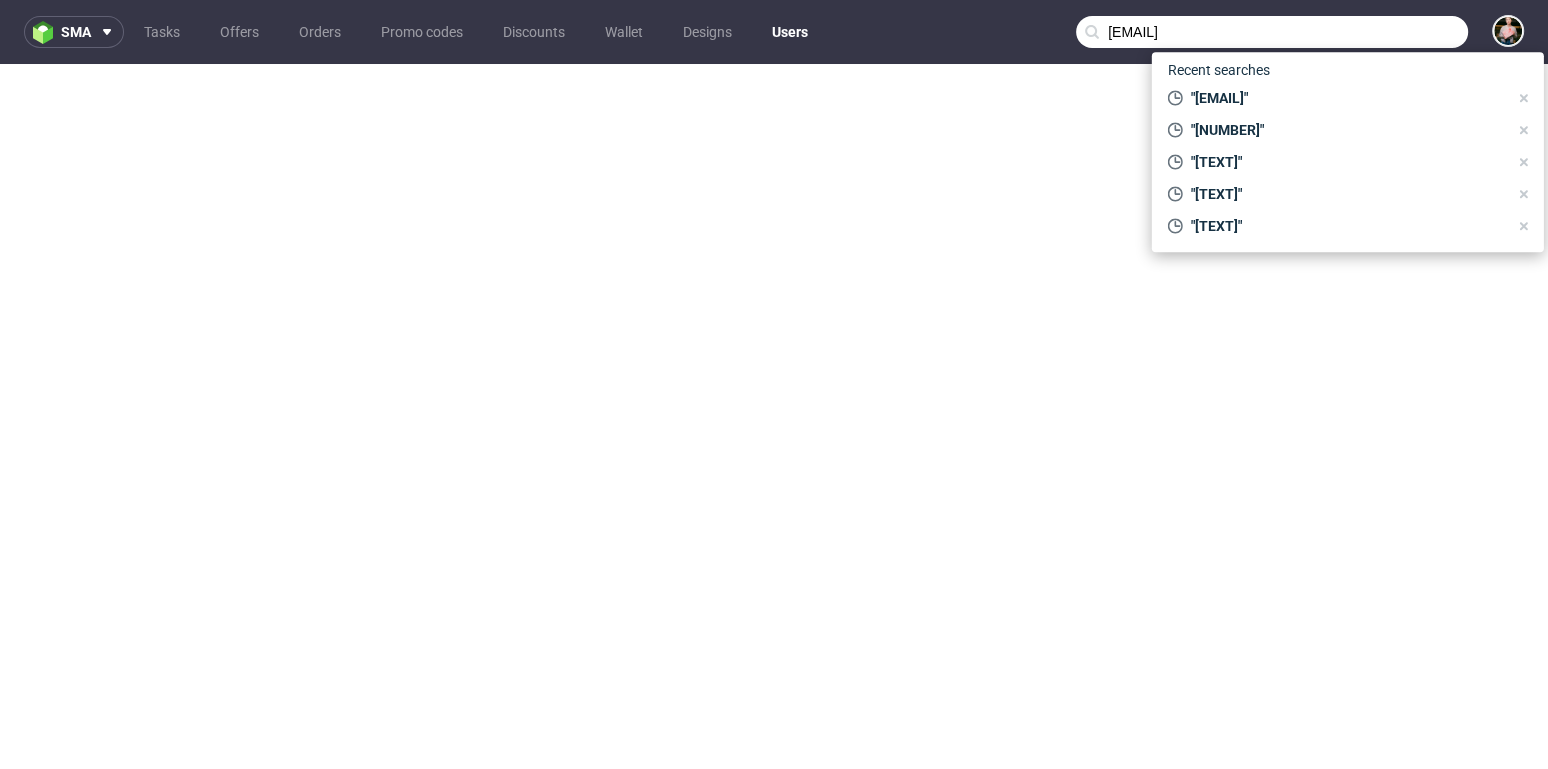 type on "kosmetik.anastasia@gmail.com" 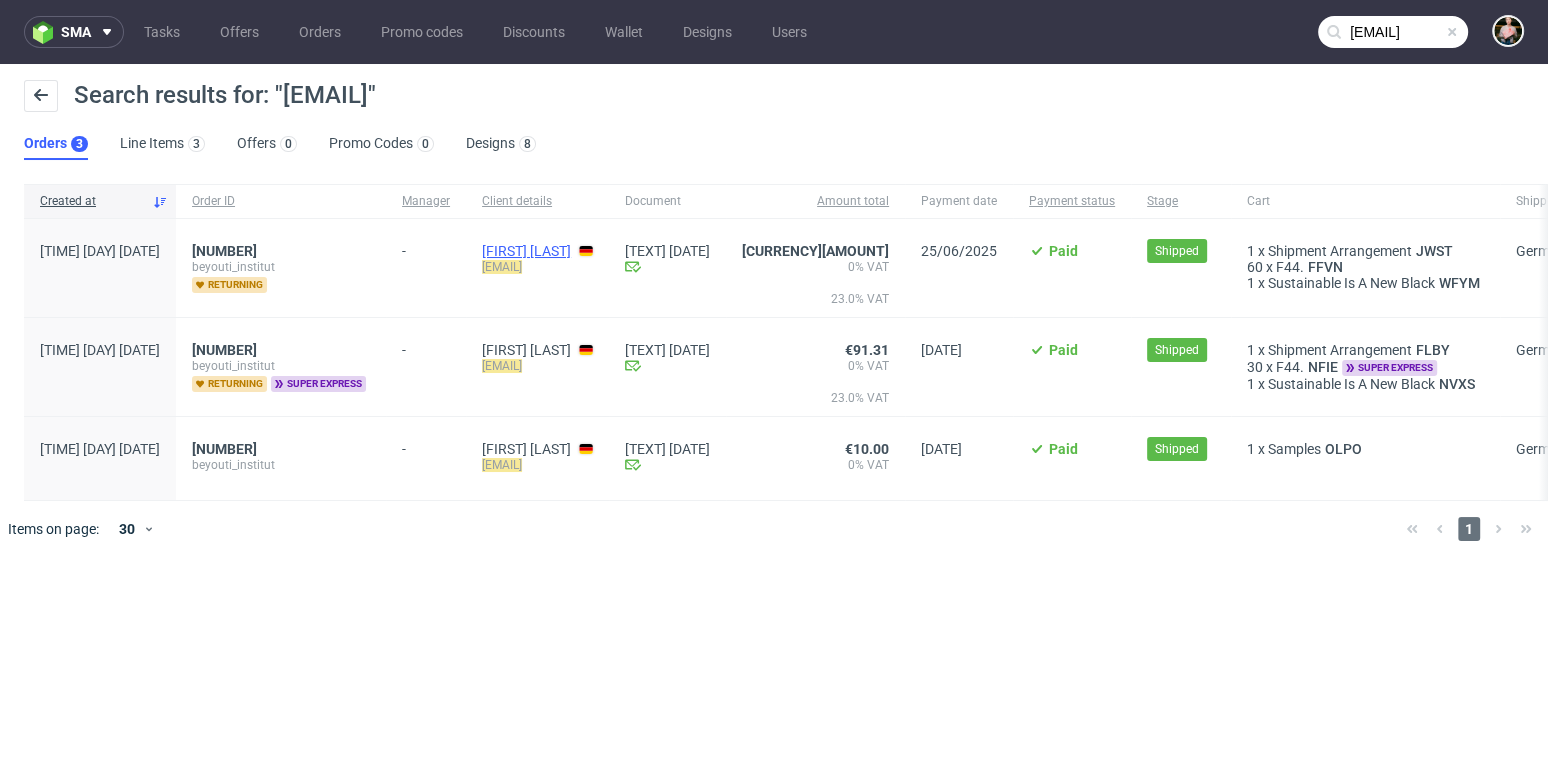 click on "Anastasia Diener" at bounding box center (526, 251) 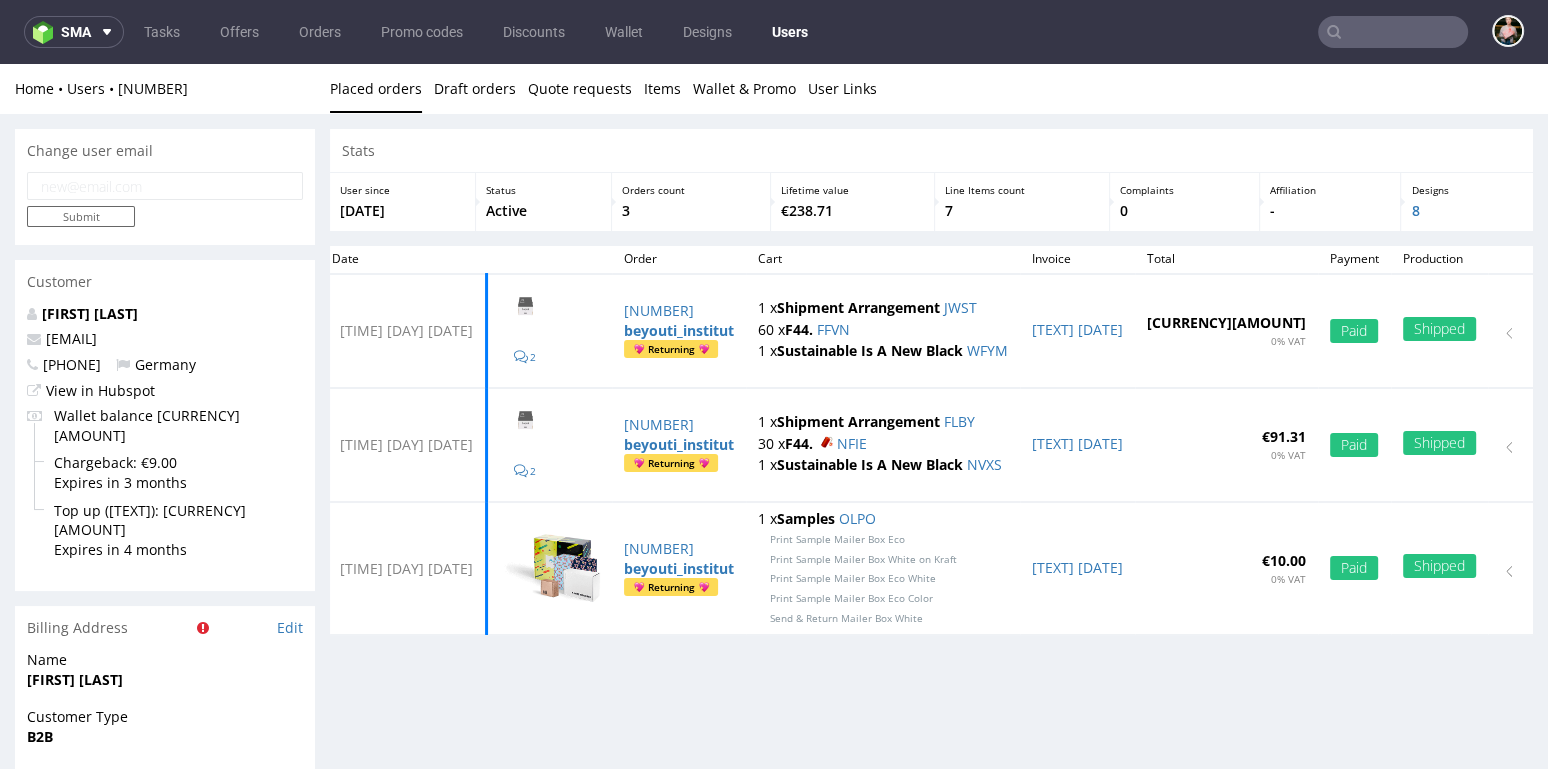 scroll, scrollTop: 0, scrollLeft: 0, axis: both 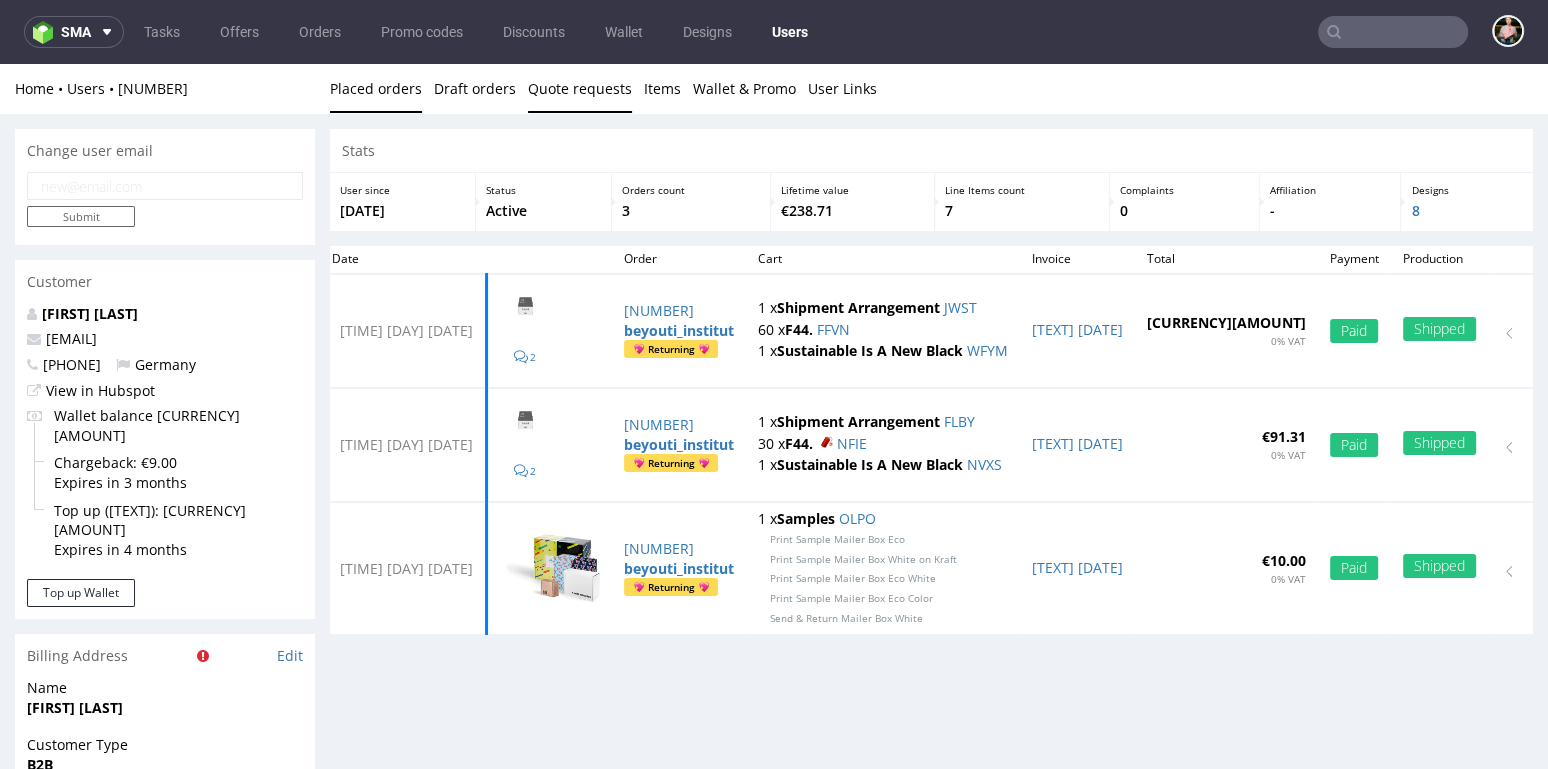 click on "Quote requests" at bounding box center [580, 88] 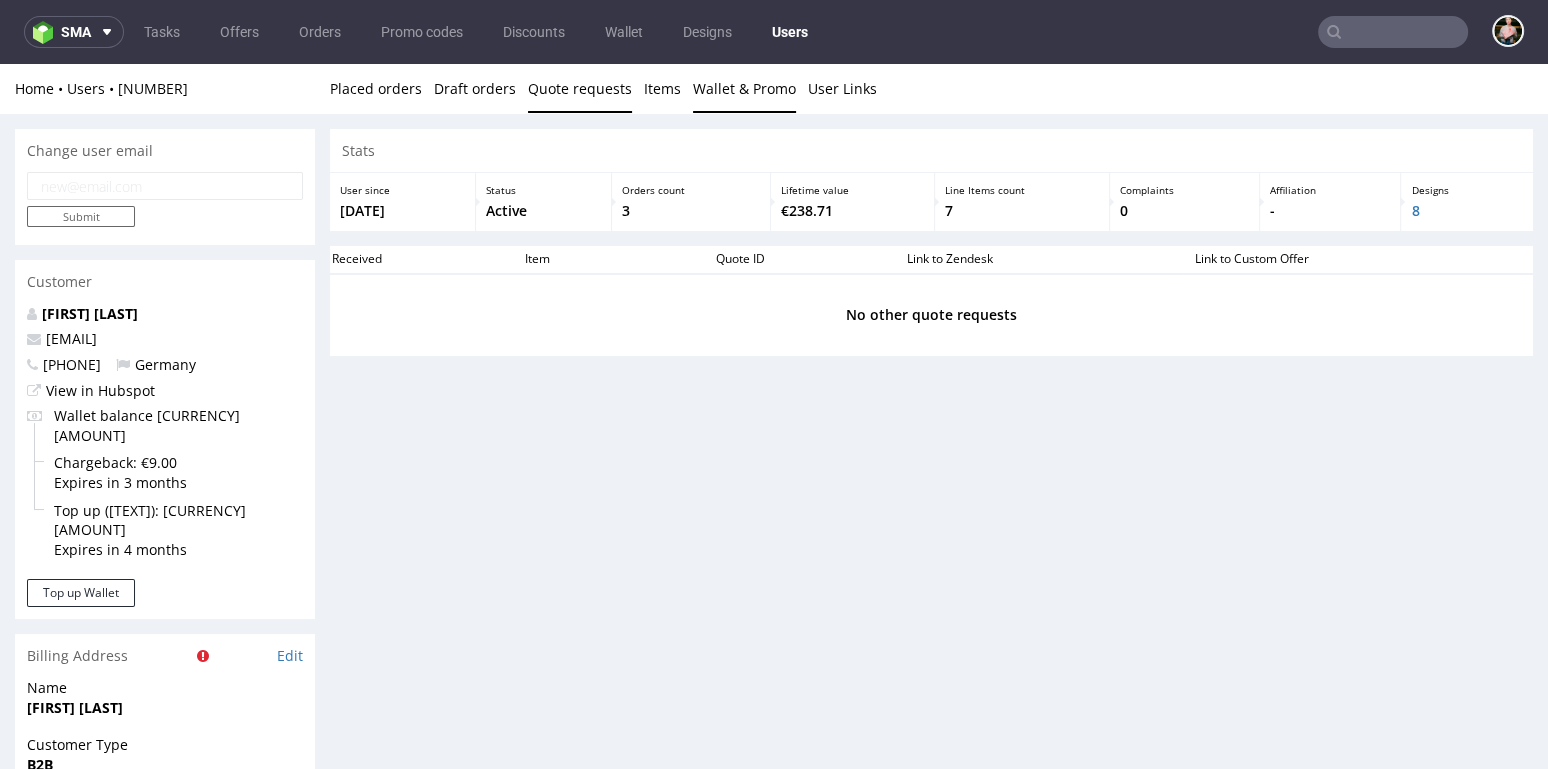 click on "Wallet & Promo" at bounding box center (744, 88) 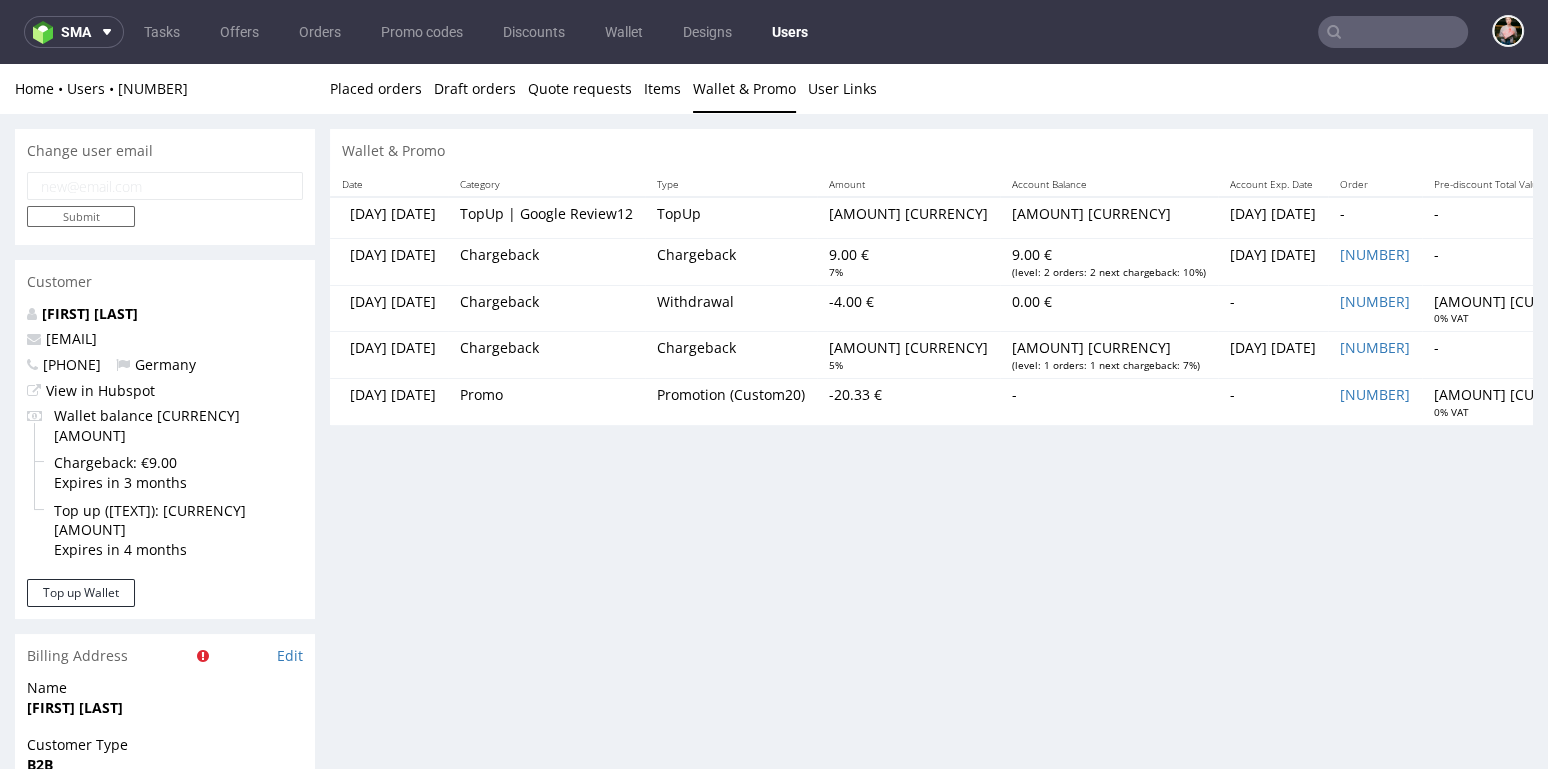 click on "TopUp | Google Review12" at bounding box center (546, 218) 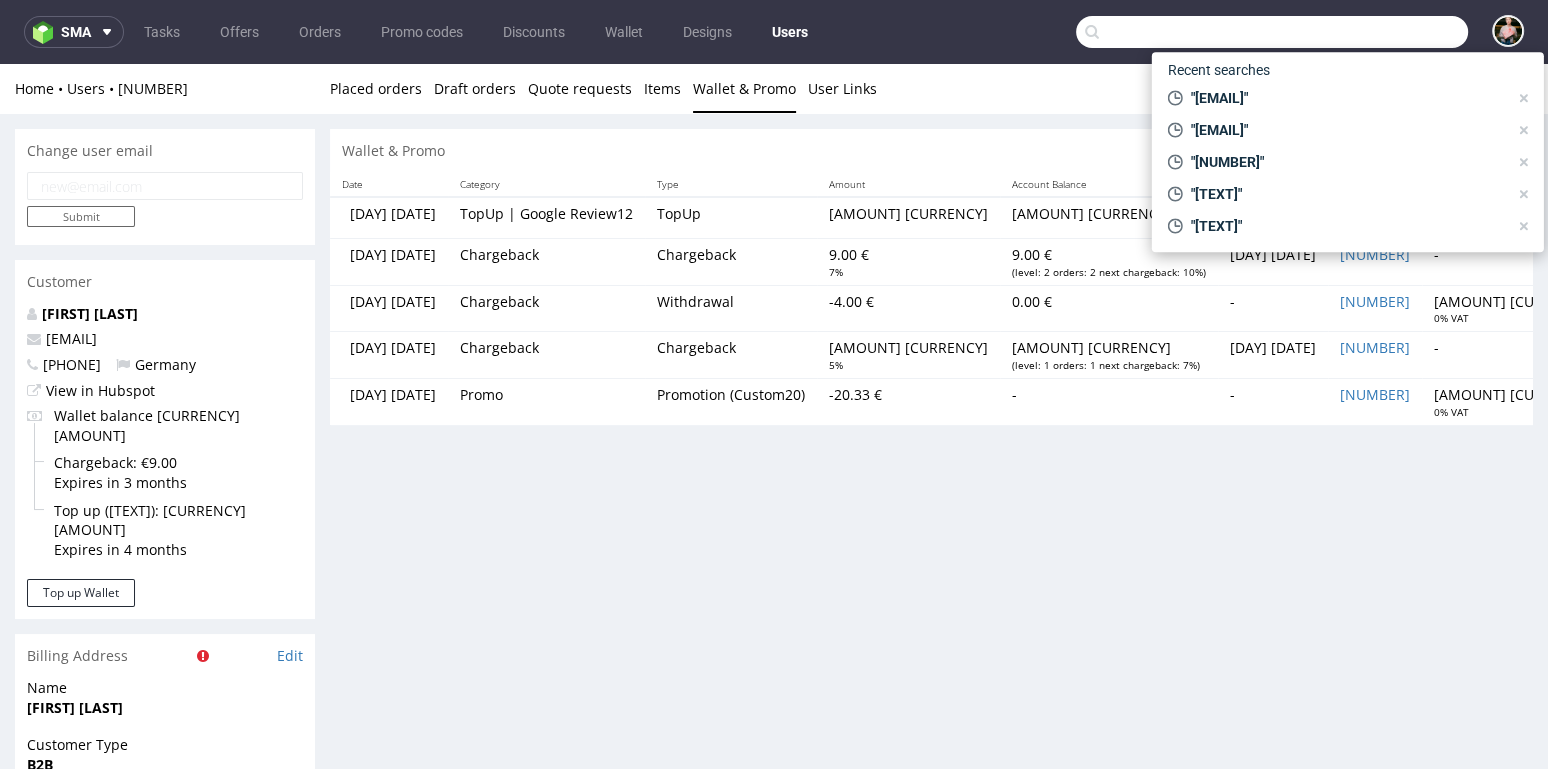 click at bounding box center (1272, 32) 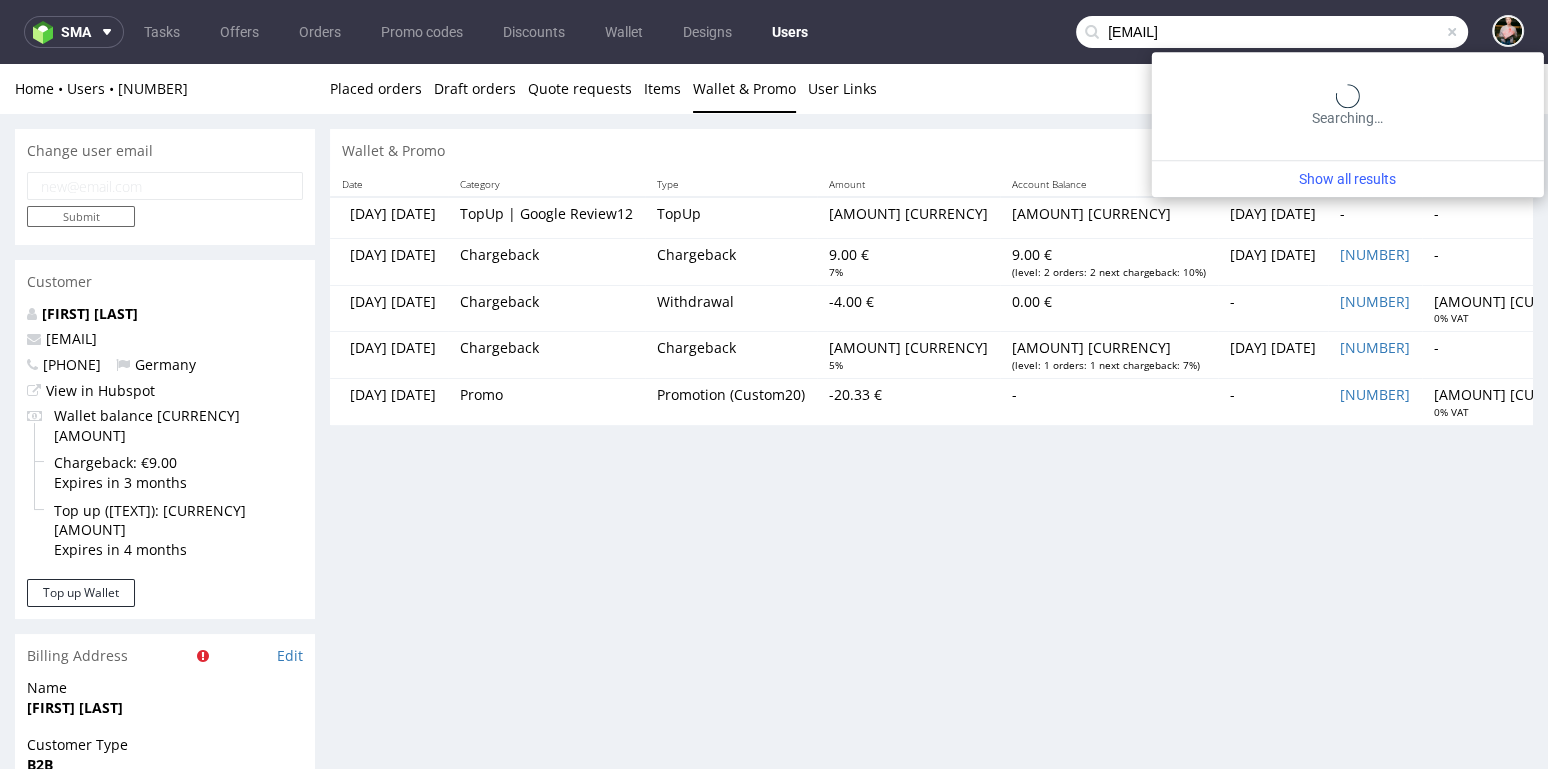 type on "contact@matchaoishii.com" 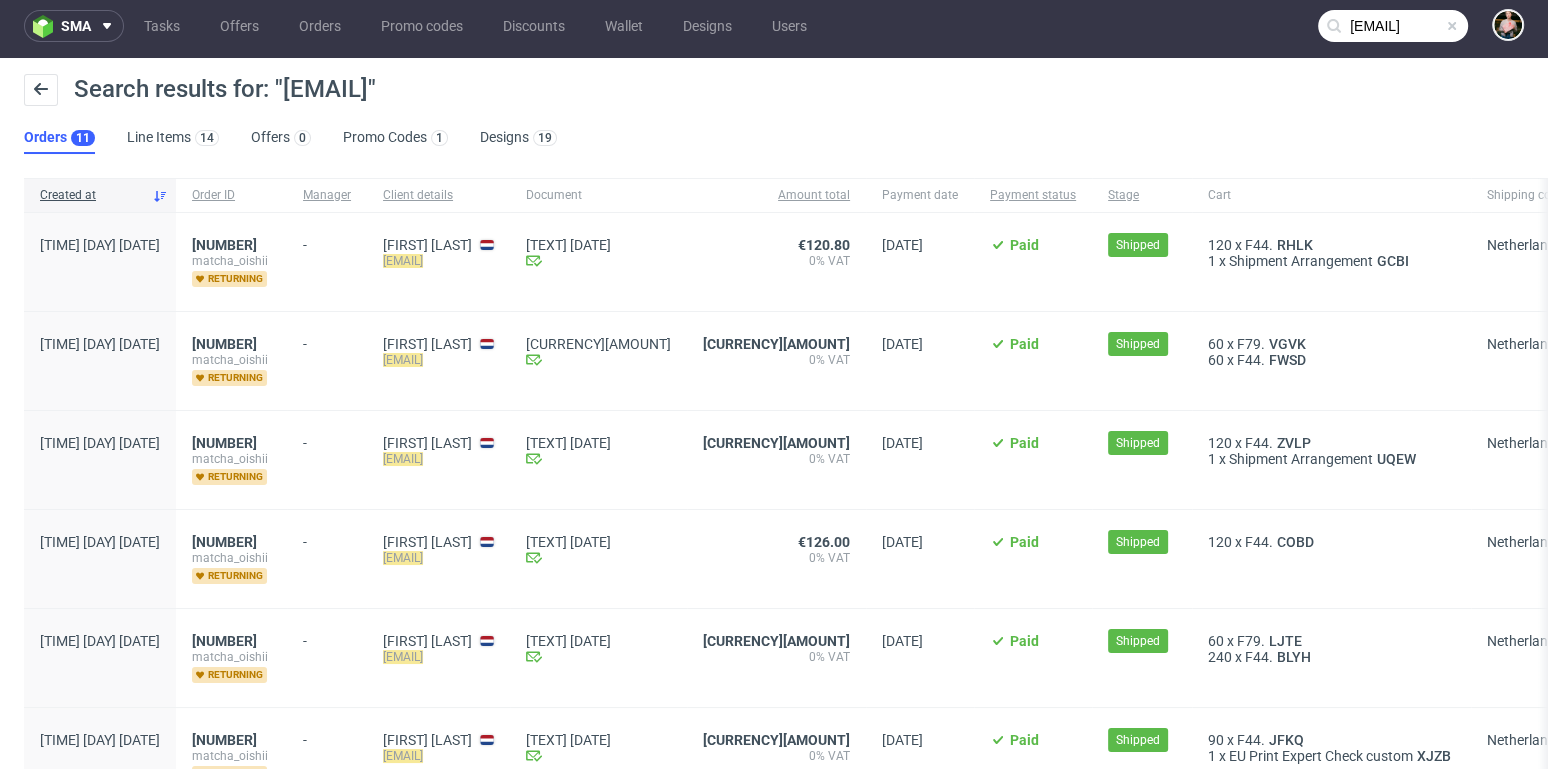 scroll, scrollTop: 0, scrollLeft: 0, axis: both 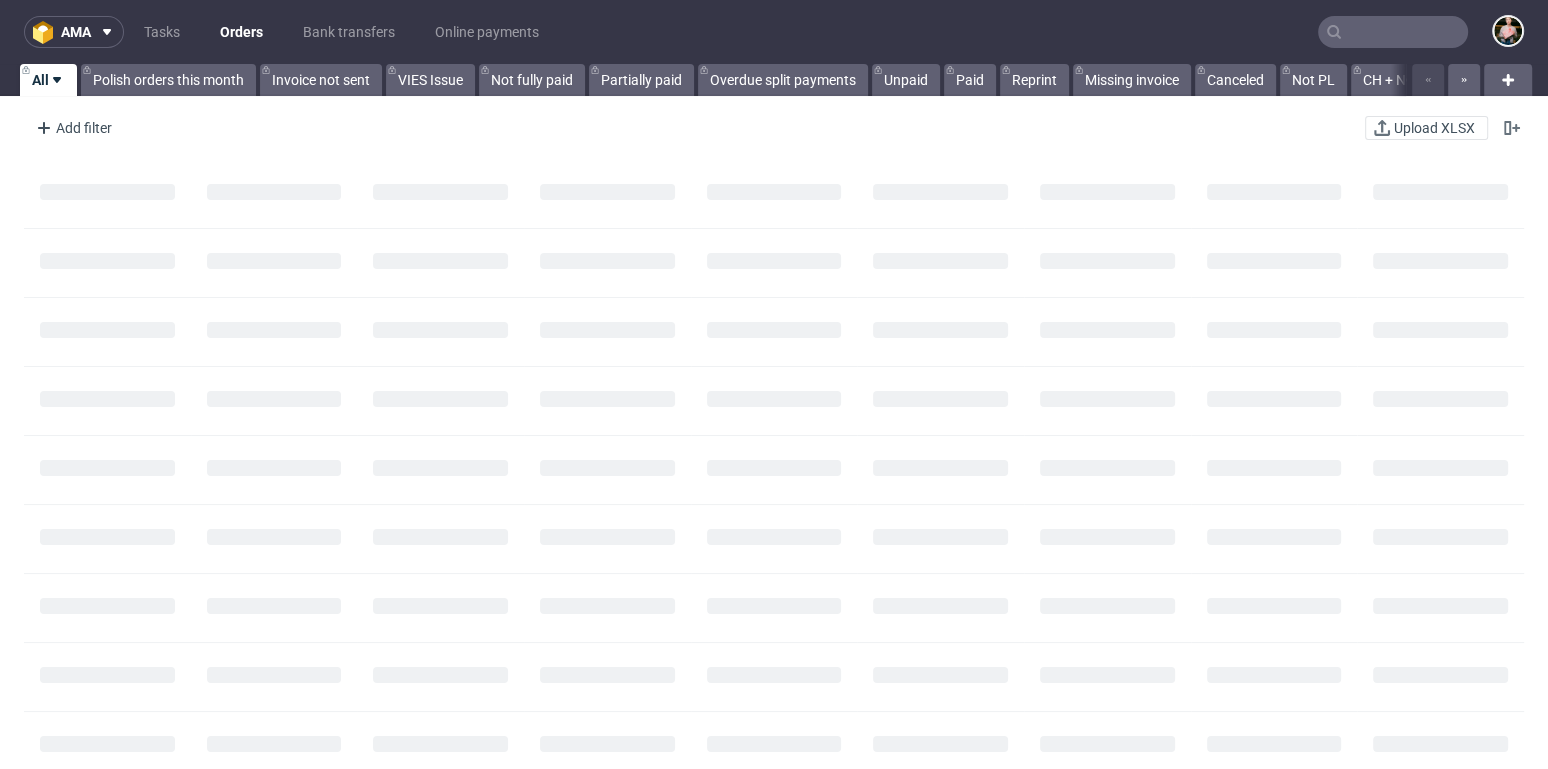 click at bounding box center [1393, 32] 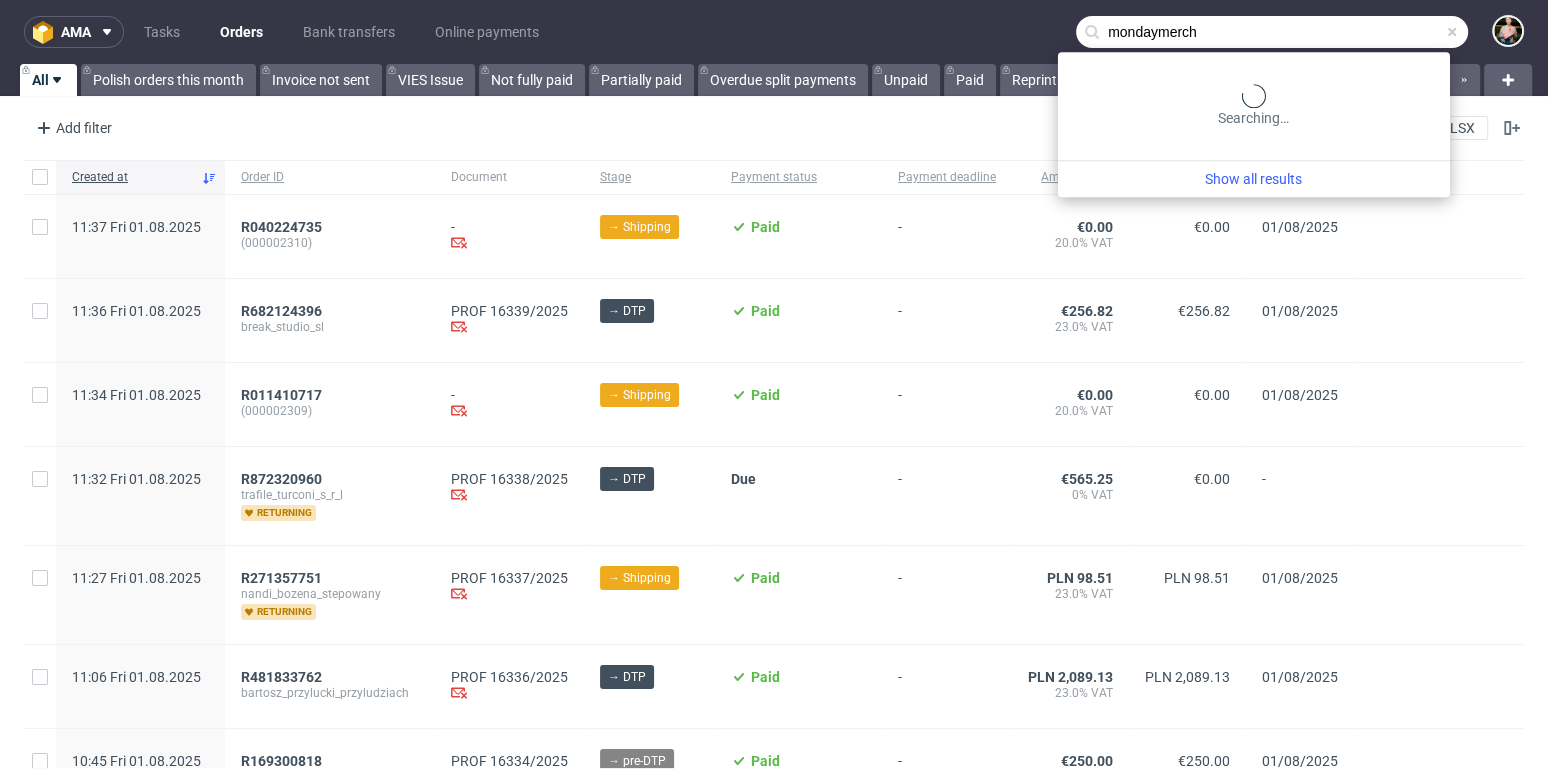 type on "mondaymerch" 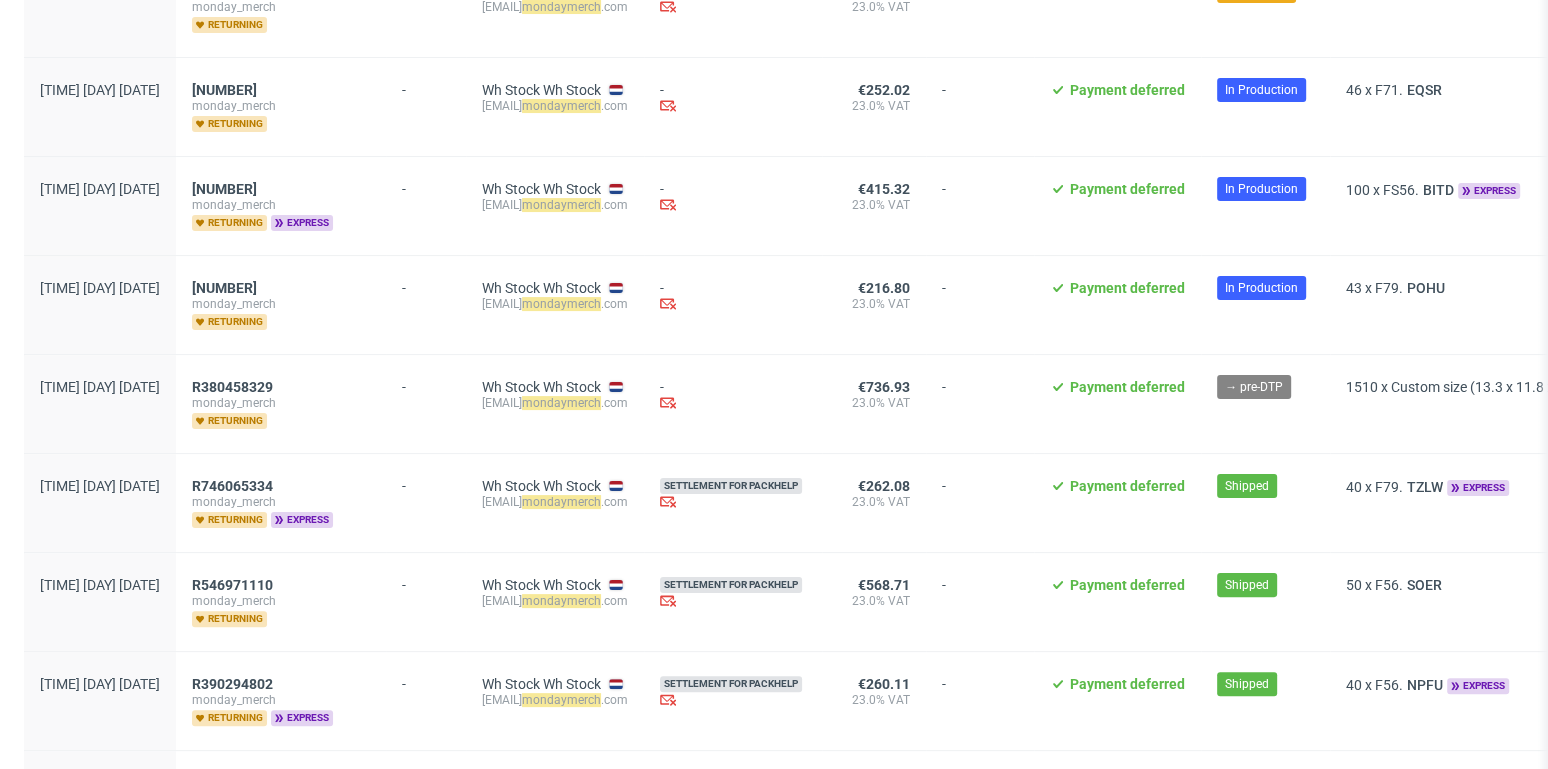 scroll, scrollTop: 457, scrollLeft: 0, axis: vertical 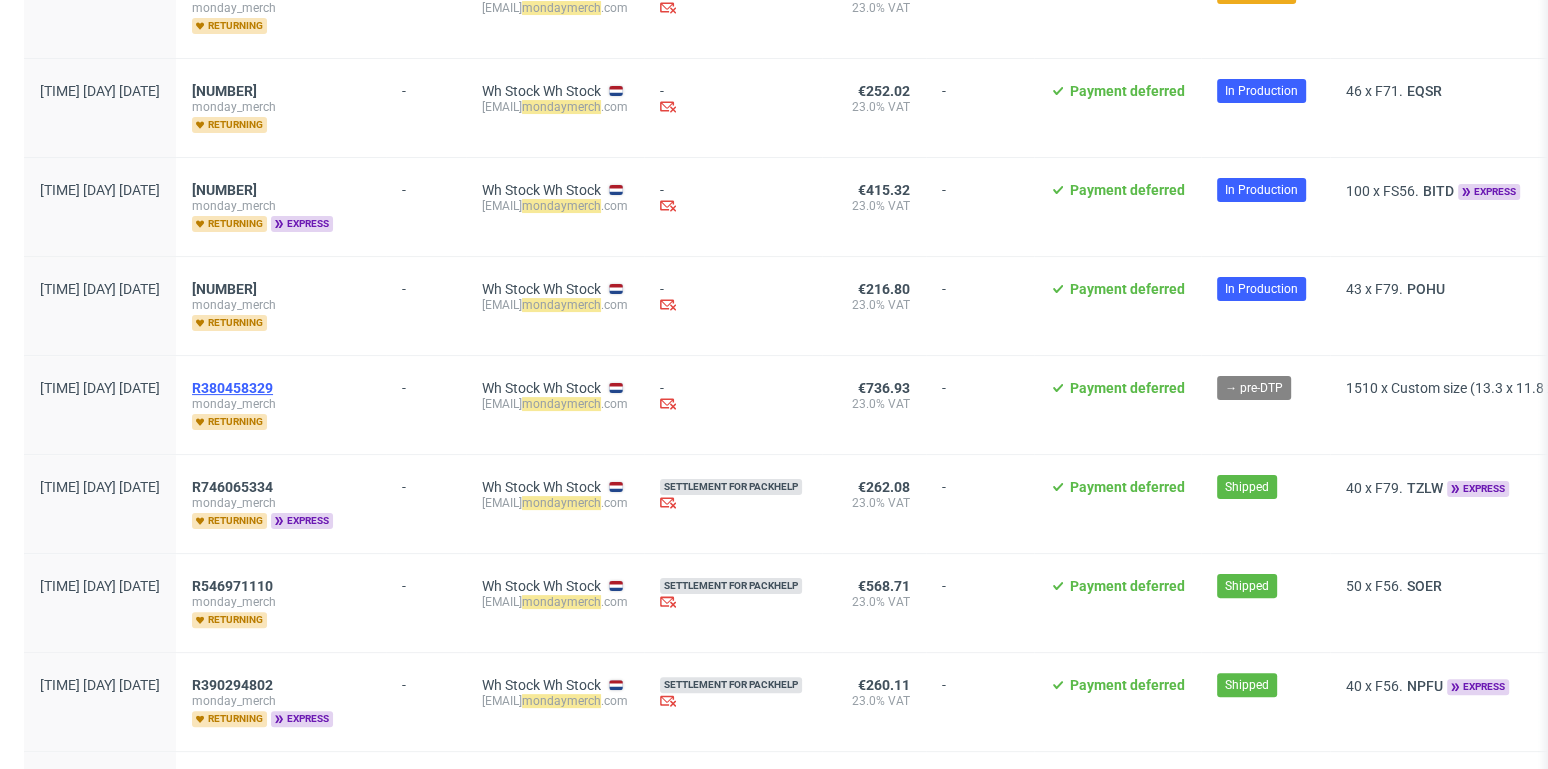 click on "R380458329" at bounding box center (232, 388) 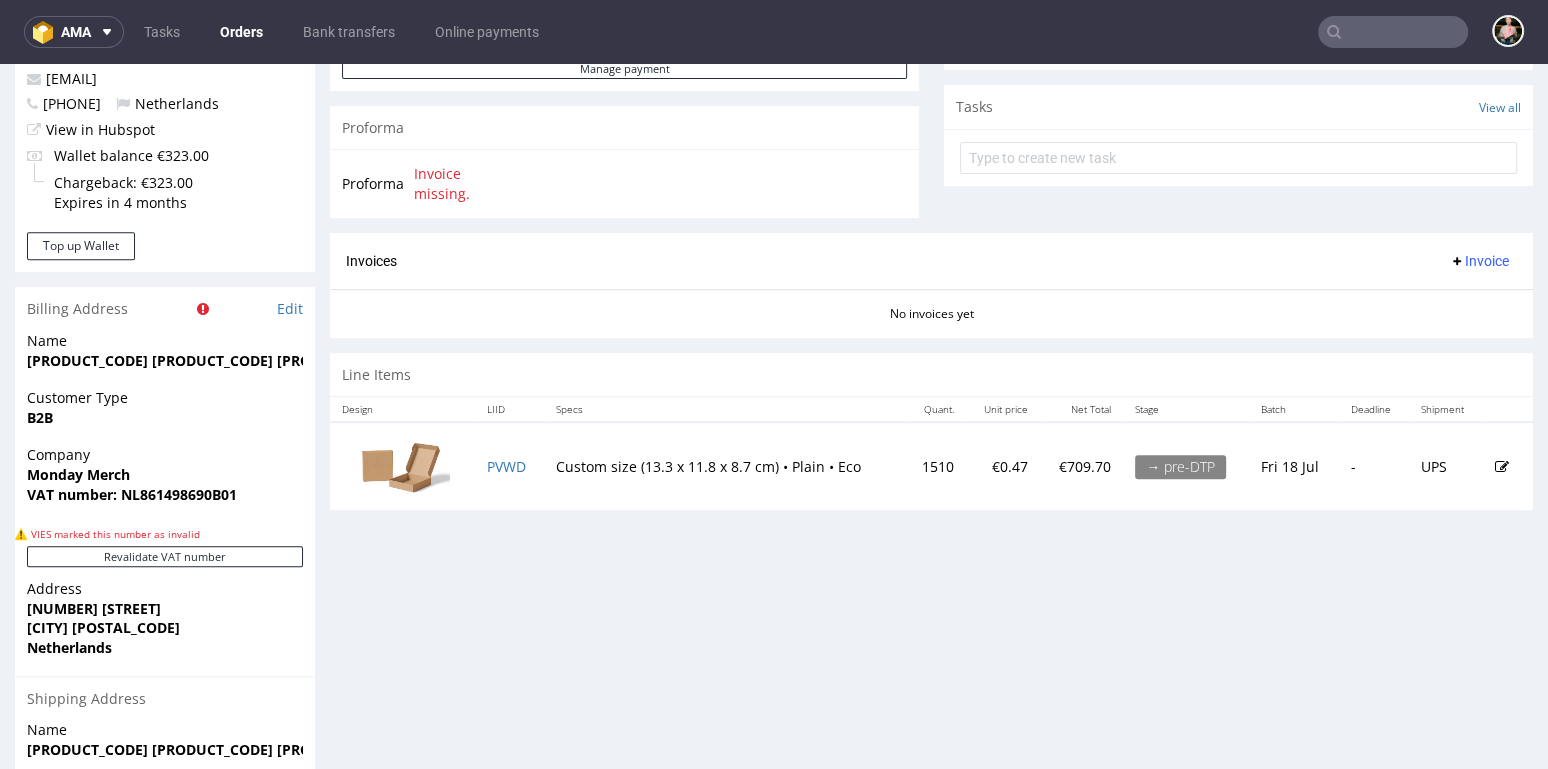 scroll, scrollTop: 765, scrollLeft: 0, axis: vertical 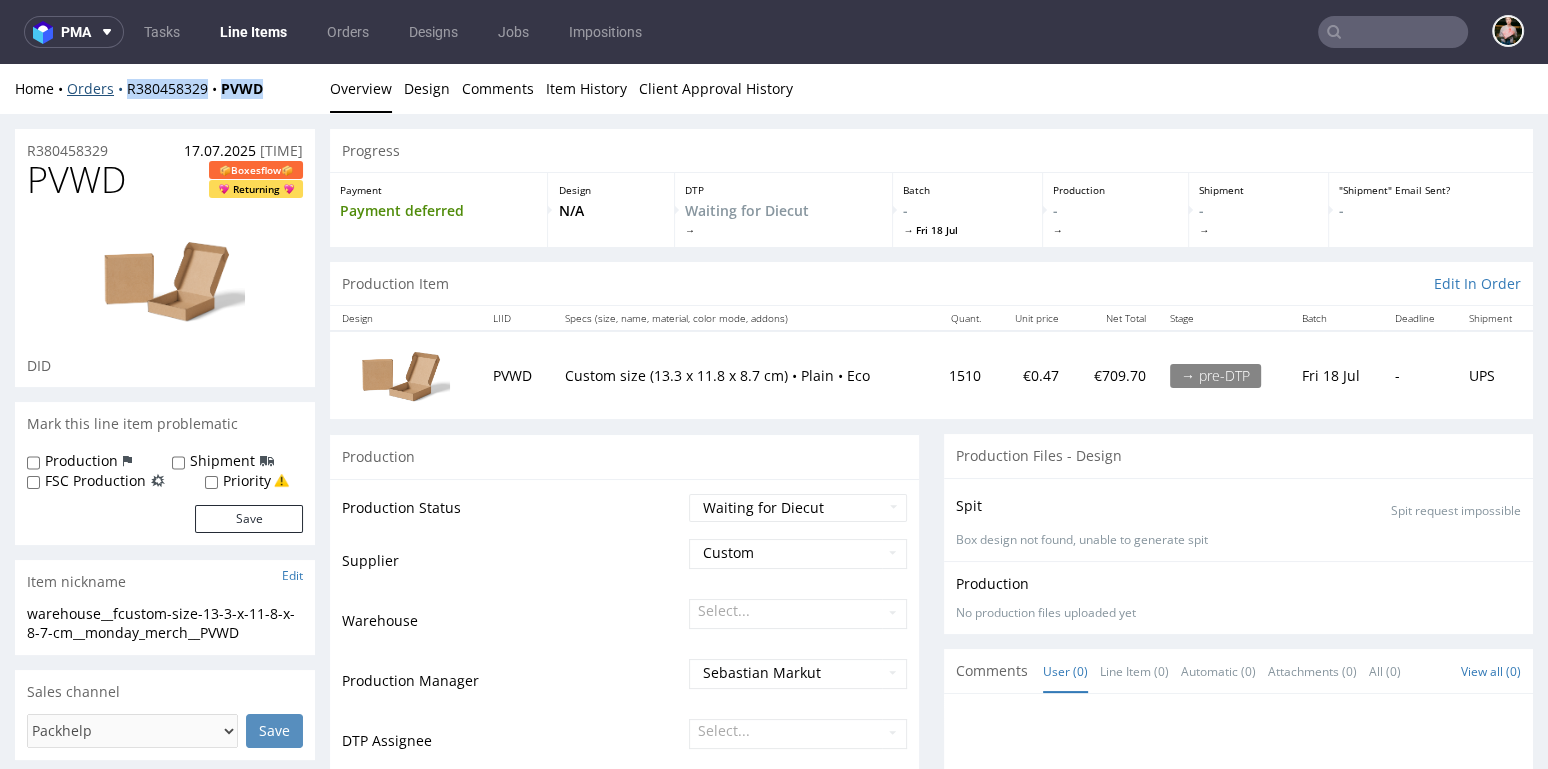 drag, startPoint x: 290, startPoint y: 89, endPoint x: 125, endPoint y: 88, distance: 165.00304 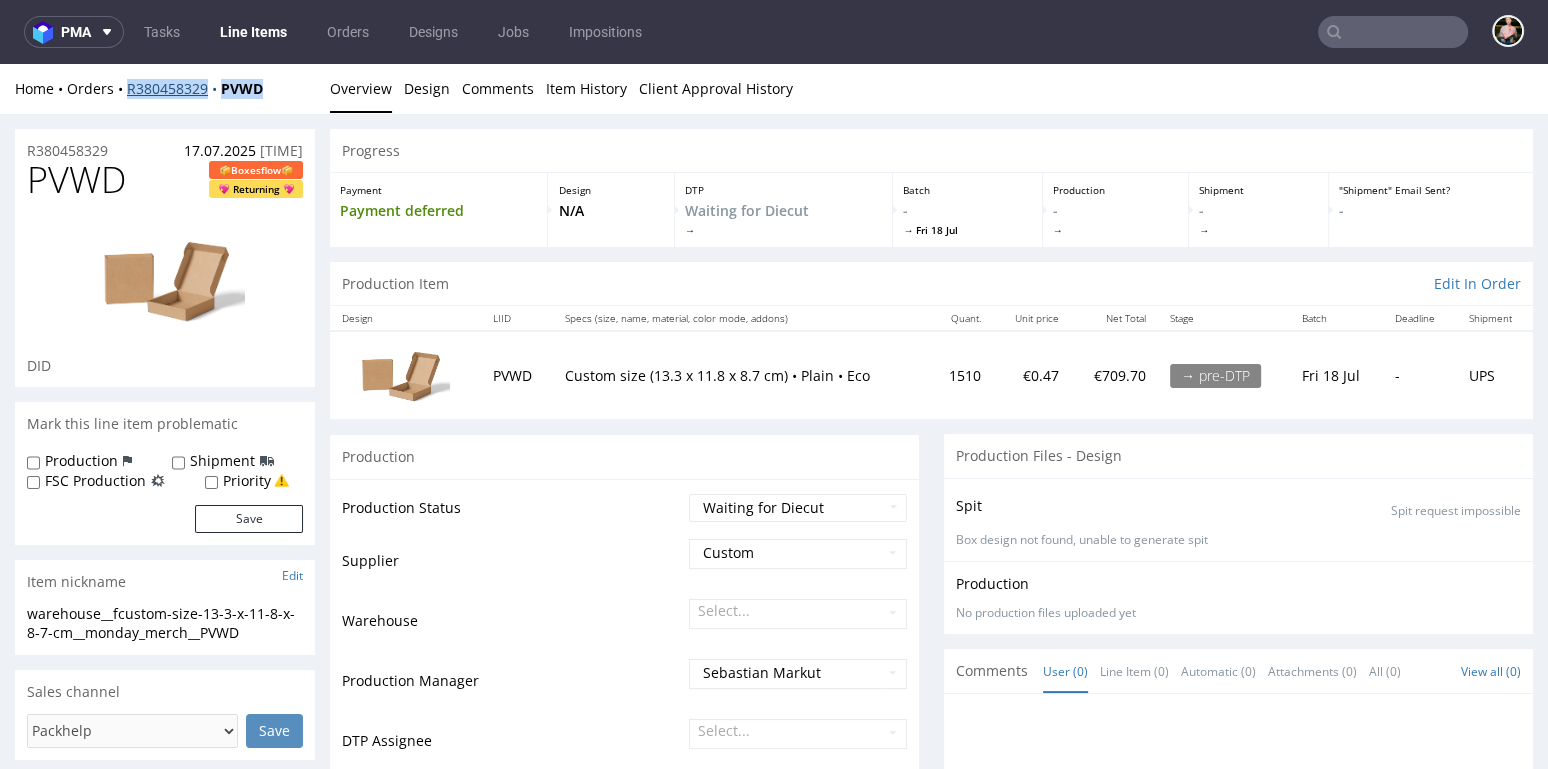 copy on "R380458329 PVWD" 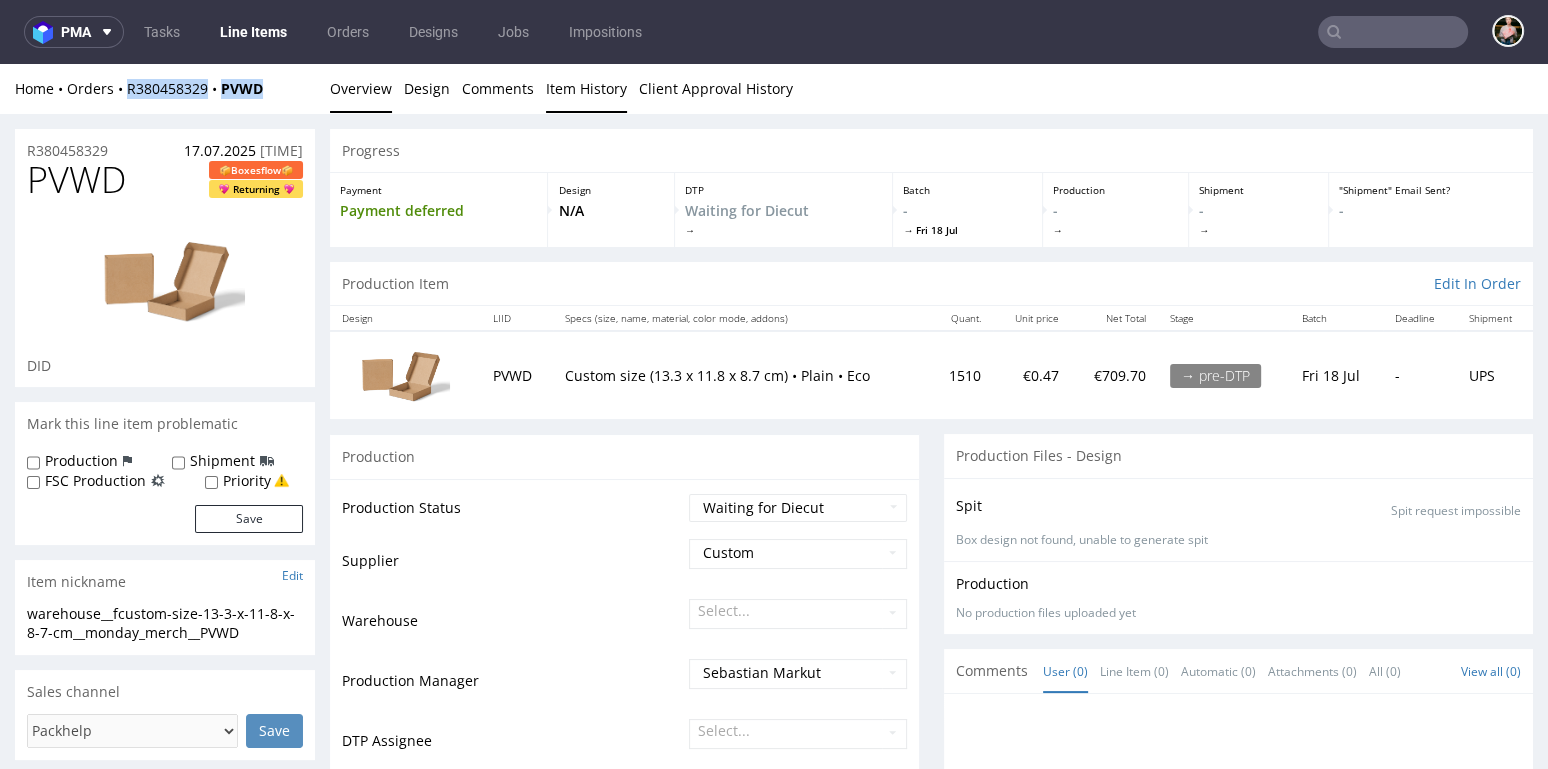 click on "Item History" at bounding box center [586, 88] 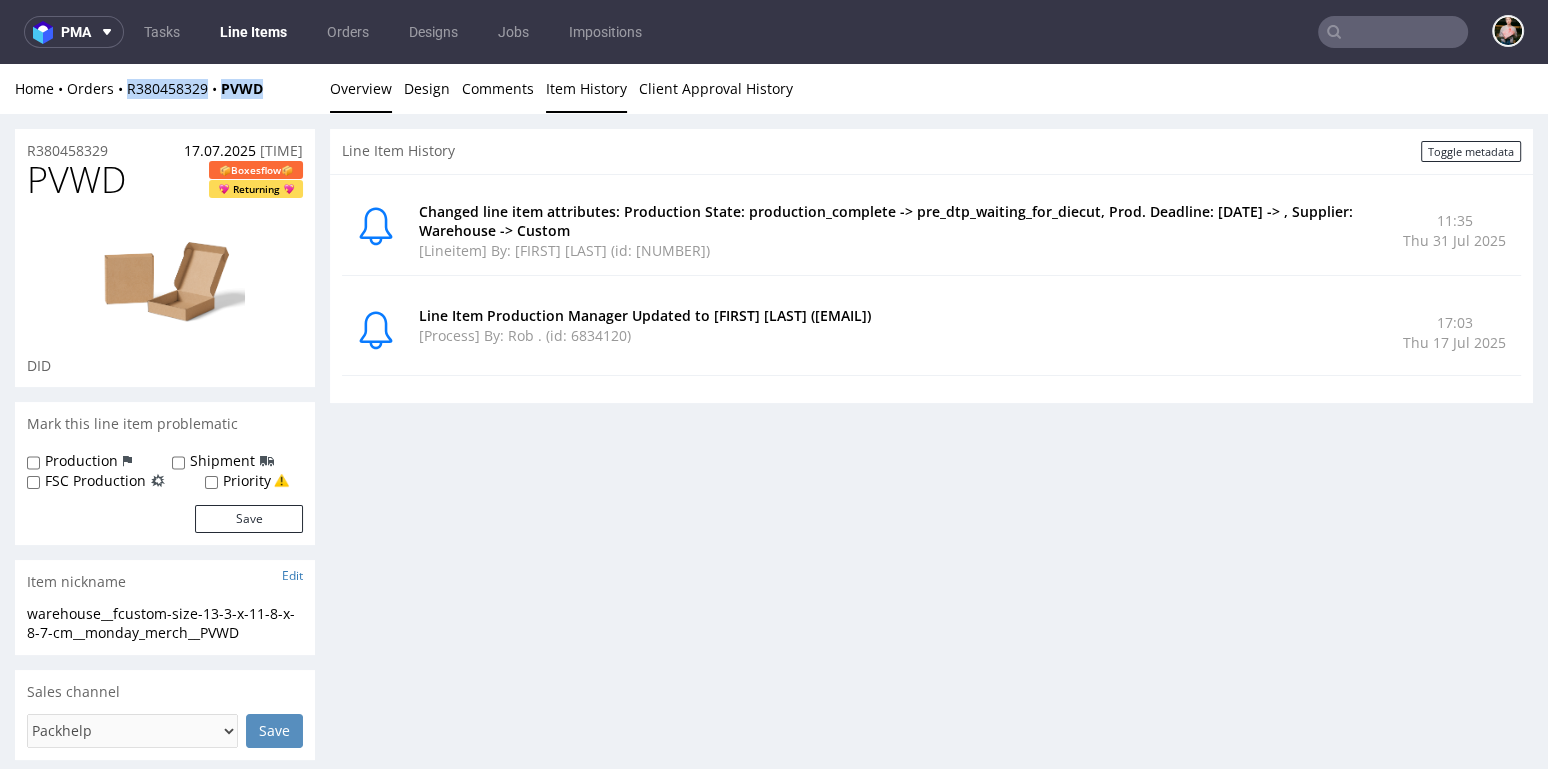 click on "Overview" at bounding box center [361, 88] 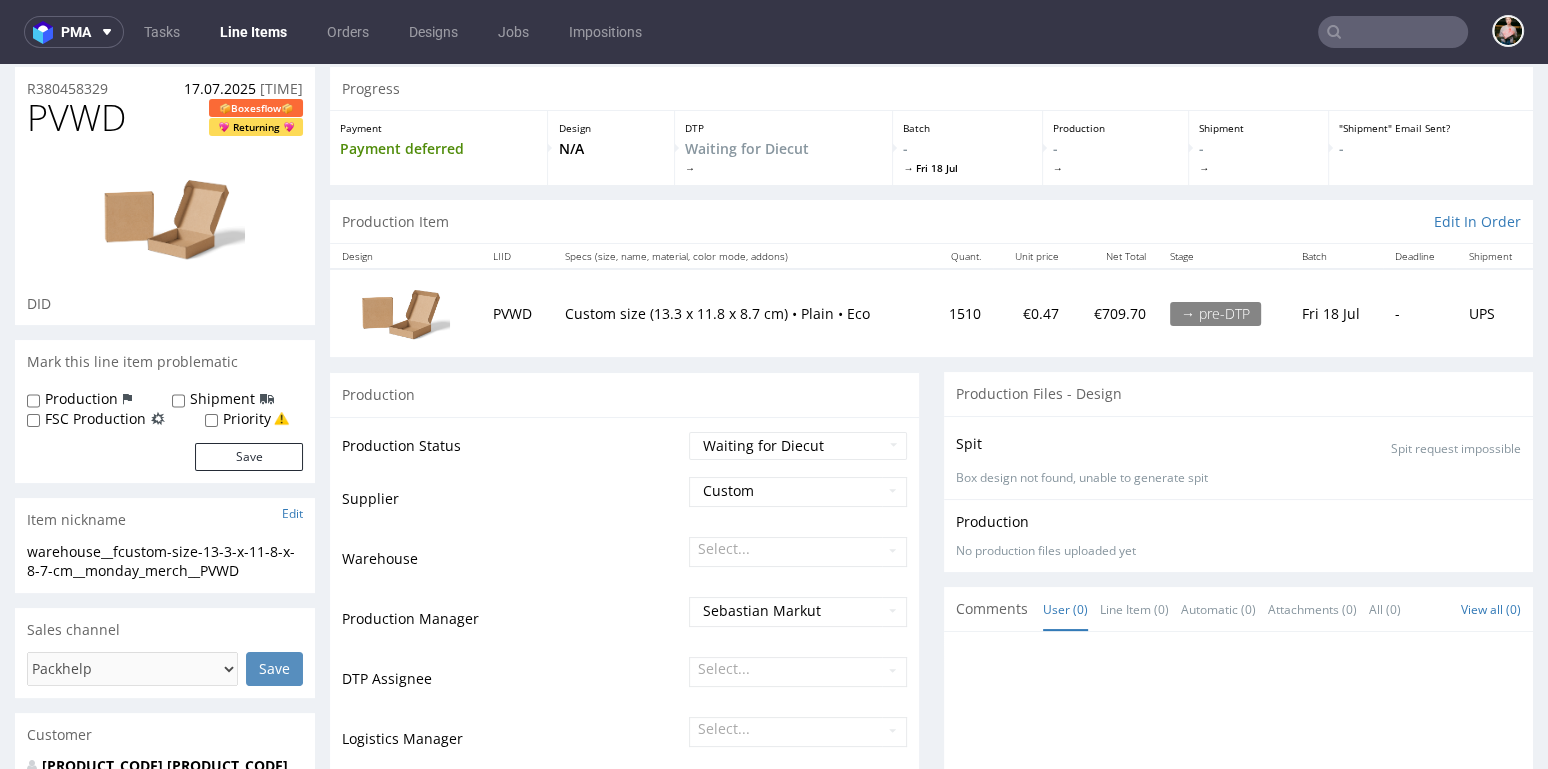scroll, scrollTop: 0, scrollLeft: 0, axis: both 